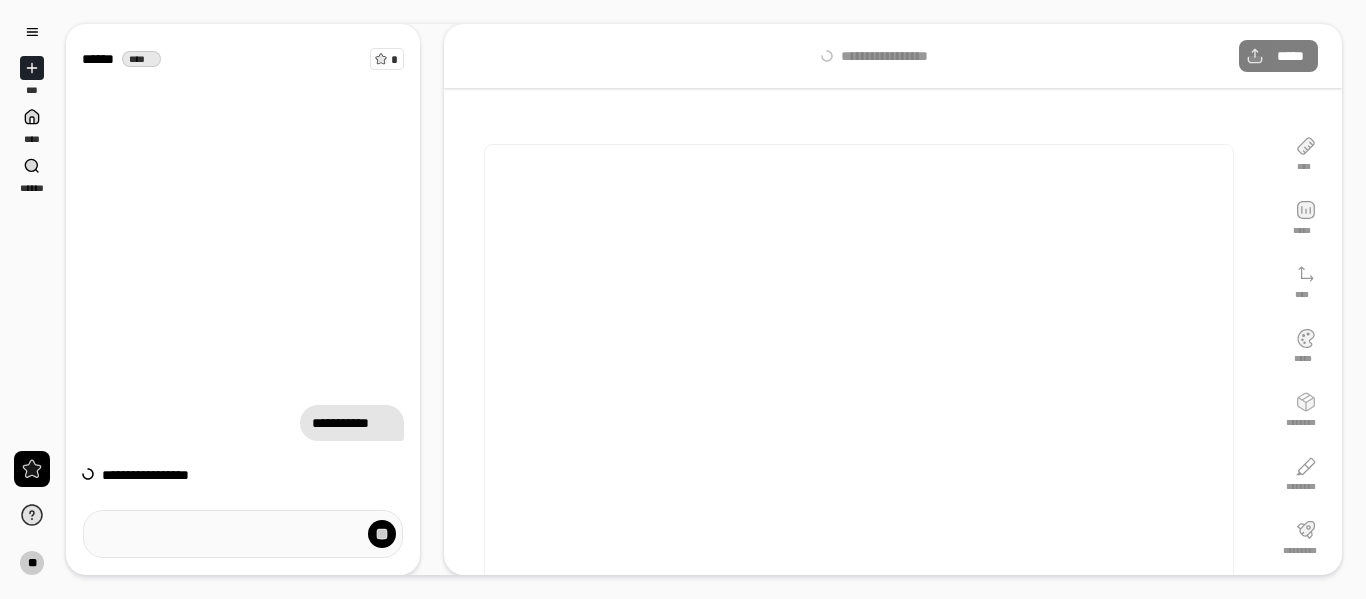 scroll, scrollTop: 0, scrollLeft: 0, axis: both 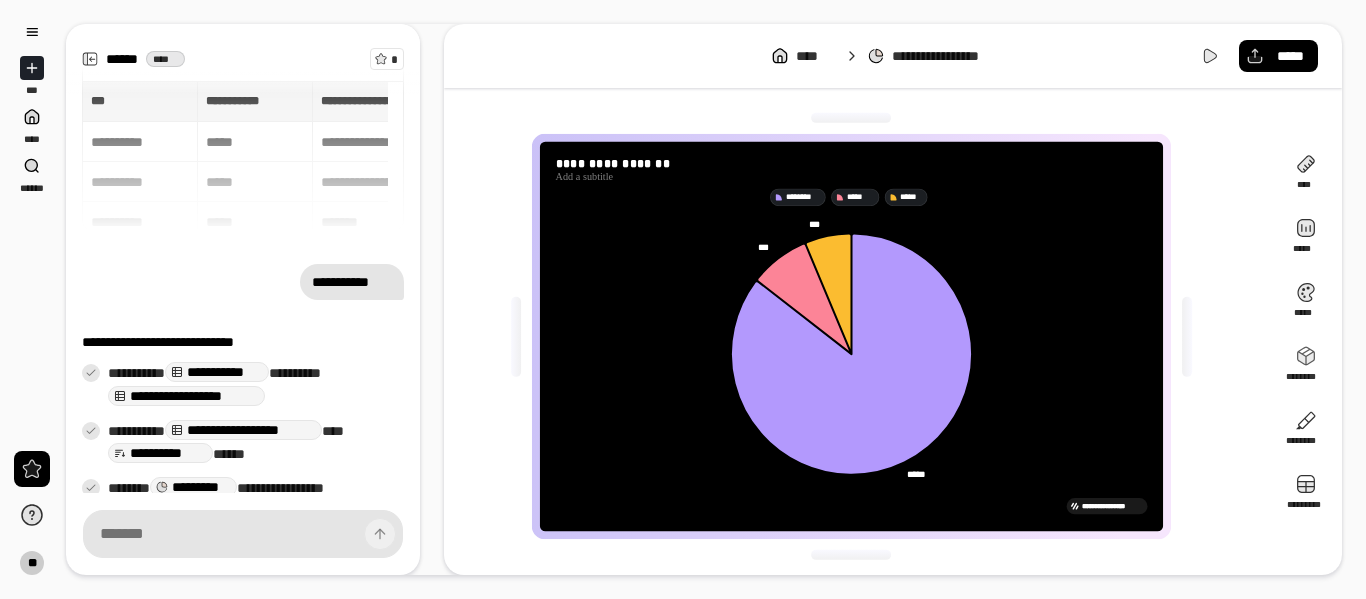 click on "[FIRST] [LAST] [STREET] [CITY] [STATE] [ZIP] [COUNTRY]" at bounding box center (243, 156) 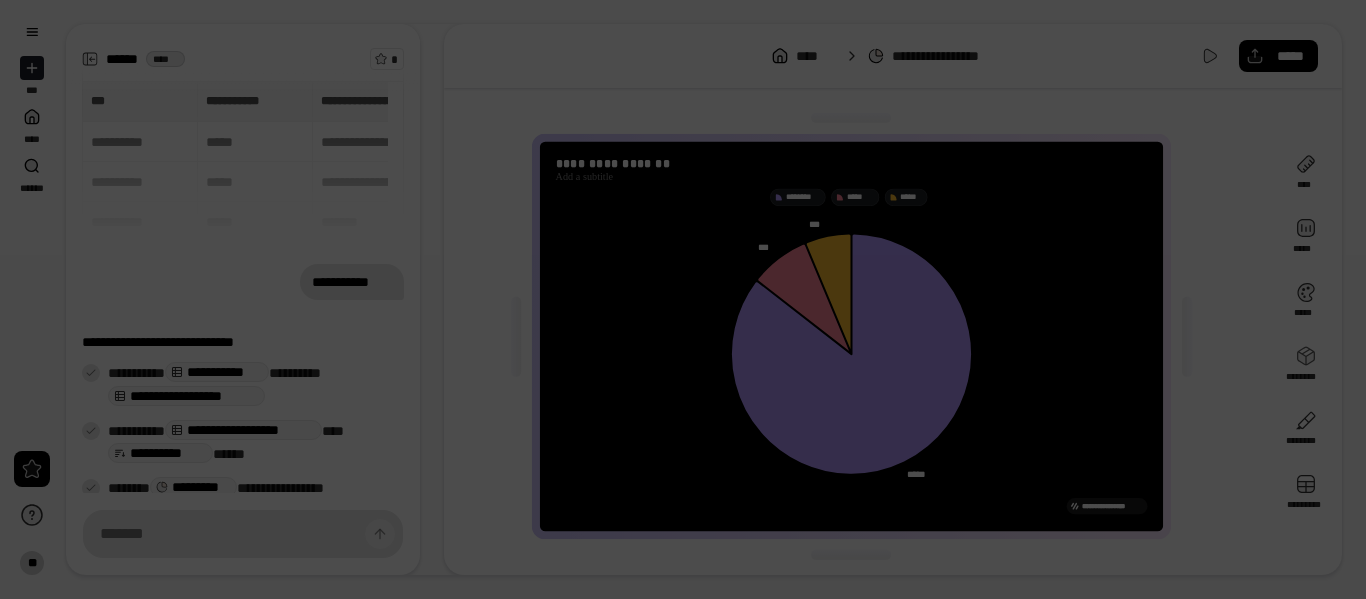 click on "[FIRST] [LAST] [STREET] [CITY] [STATE] [ZIP] [COUNTRY] [ADDRESS_LINE_2] [ADDRESS_LINE_3] [ADDRESS_LINE_4] [ADDRESS_LINE_5] [ADDRESS_LINE_6] [ADDRESS_LINE_7] [ADDRESS_LINE_8] [ADDRESS_LINE_9] [ADDRESS_LINE_10] [ADDRESS_LINE_11] [ADDRESS_LINE_12] [ADDRESS_LINE_13] [ADDRESS_LINE_14] [ADDRESS_LINE_15] [ADDRESS_LINE_16] [ADDRESS_LINE_17] [ADDRESS_LINE_18] [ADDRESS_LINE_19] [ADDRESS_LINE_20] [ADDRESS_LINE_21] [ADDRESS_LINE_22] [ADDRESS_LINE_23] [ADDRESS_LINE_24] [ADDRESS_LINE_25] [ADDRESS_LINE_26] [ADDRESS_LINE_27] [ADDRESS_LINE_28] [ADDRESS_LINE_29] [ADDRESS_LINE_30] [ADDRESS_LINE_31] [ADDRESS_LINE_32] [ADDRESS_LINE_33] [ADDRESS_LINE_34] [ADDRESS_LINE_35] [ADDRESS_LINE_36] [ADDRESS_LINE_37] [ADDRESS_LINE_38] [ADDRESS_LINE_39] [ADDRESS_LINE_40] [ADDRESS_LINE_41] [ADDRESS_LINE_42] [ADDRESS_LINE_43] [ADDRESS_LINE_44] [ADDRESS_LINE_45] [ADDRESS_LINE_46] [ADDRESS_LINE_47] [ADDRESS_LINE_48] [ADDRESS_LINE_49] [ADDRESS_LINE_50] [ADDRESS_LINE_51] [ADDRESS_LINE_52] [ADDRESS_LINE_53] [ADDRESS_LINE_54] [ADDRESS_LINE_55] [ADDRESS_LINE_56] [ADDRESS_LINE_57] [ADDRESS_LINE_58] [ADDRESS_LINE_59] [ADDRESS_LINE_60] [ADDRESS_LINE_61] [ADDRESS_LINE_62] [ADDRESS_LINE_63] [ADDRESS_LINE_64] [ADDRESS_LINE_65] [ADDRESS_LINE_66] [ADDRESS_LINE_67] [ADDRESS_LINE_68] [ADDRESS_LINE_69] [ADDRESS_LINE_70] [ADDRESS_LINE_71] [ADDRESS_LINE_72] [ADDRESS_LINE_73] [ADDRESS_LINE_74] [ADDRESS_LINE_75] [ADDRESS_LINE_76] [ADDRESS_LINE_77] [ADDRESS_LINE_78] [ADDRESS_LINE_79] [ADDRESS_LINE_80] [ADDRESS_LINE_81] [ADDRESS_LINE_82] [ADDRESS_LINE_83] [ADDRESS_LINE_84] [ADDRESS_LINE_85] [ADDRESS_LINE_86] [ADDRESS_LINE_87] [ADDRESS_LINE_88] [ADDRESS_LINE_89] [ADDRESS_LINE_90] [ADDRESS_LINE_91] [ADDRESS_LINE_92] [ADDRESS_LINE_93] [ADDRESS_LINE_94] [ADDRESS_LINE_95] [ADDRESS_LINE_96] [ADDRESS_LINE_97] [ADDRESS_LINE_98] [ADDRESS_LINE_99] [ADDRESS_LINE_100]" at bounding box center (683, 302) 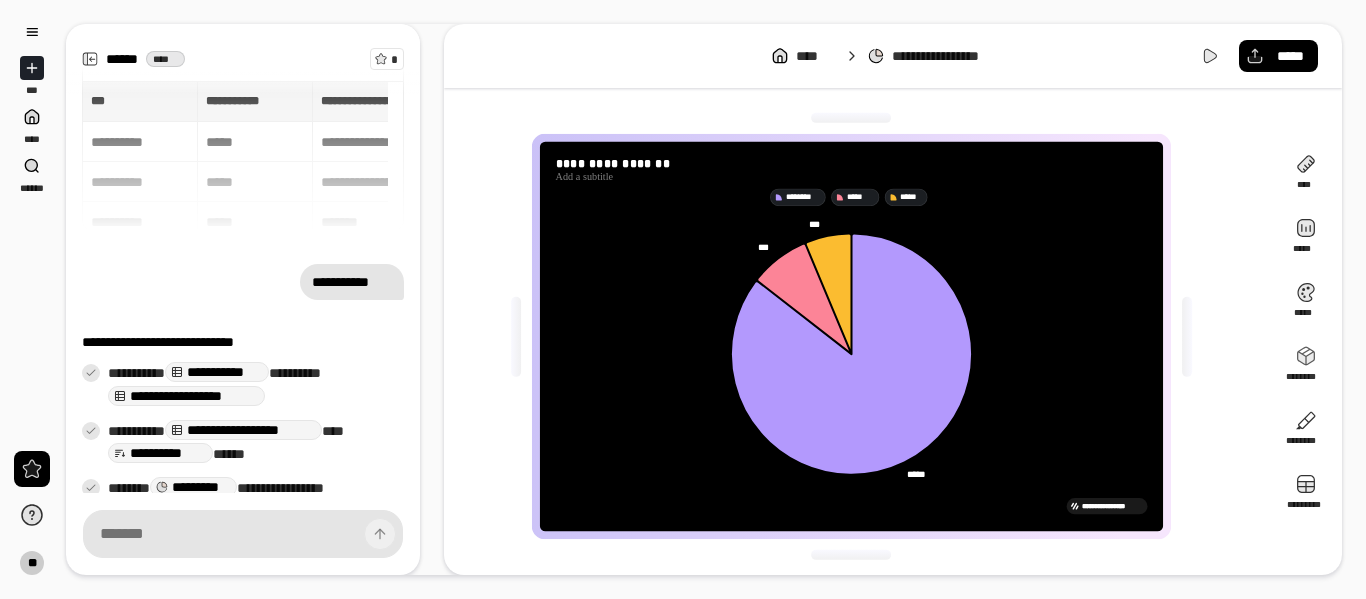 click on "[FIRST] [LAST] [STREET] [CITY] [STATE] [ZIP] [COUNTRY]" at bounding box center [243, 156] 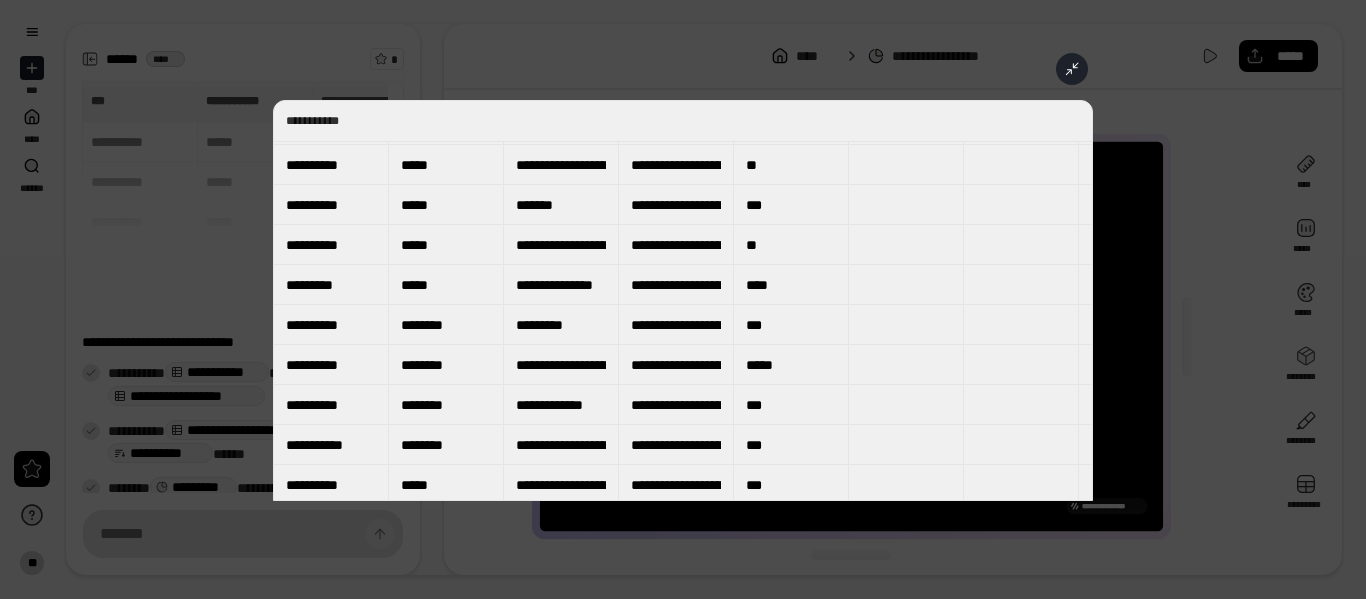 scroll, scrollTop: 100, scrollLeft: 0, axis: vertical 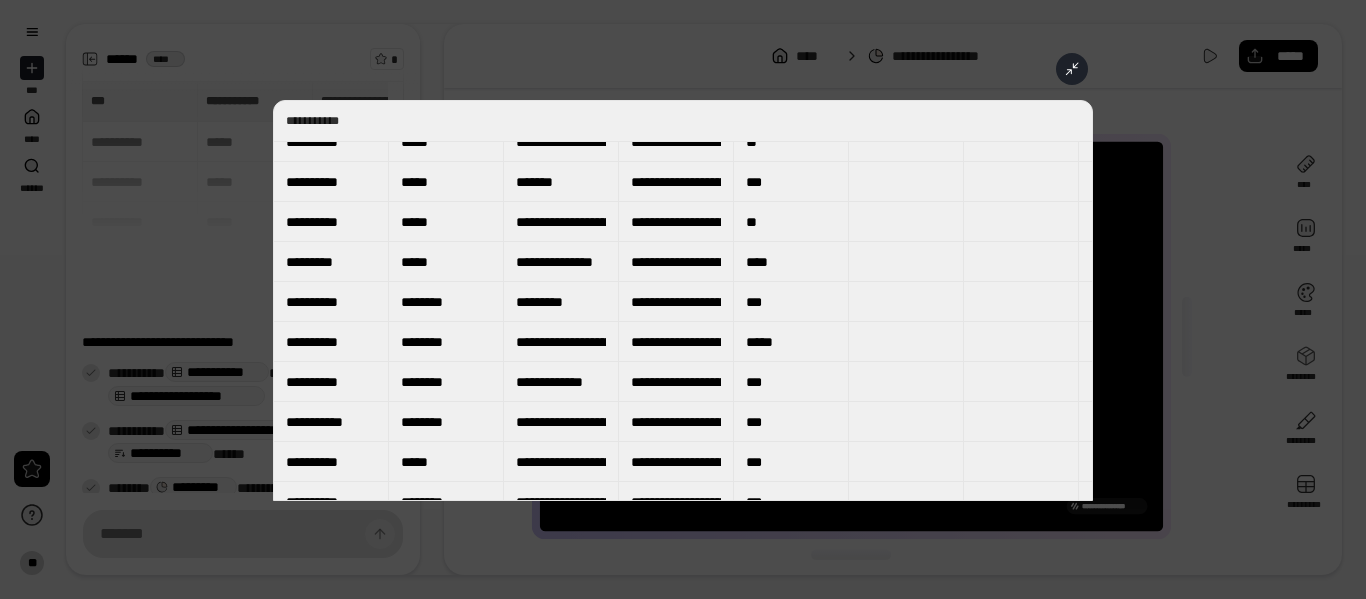 click on "*****" at bounding box center (446, 262) 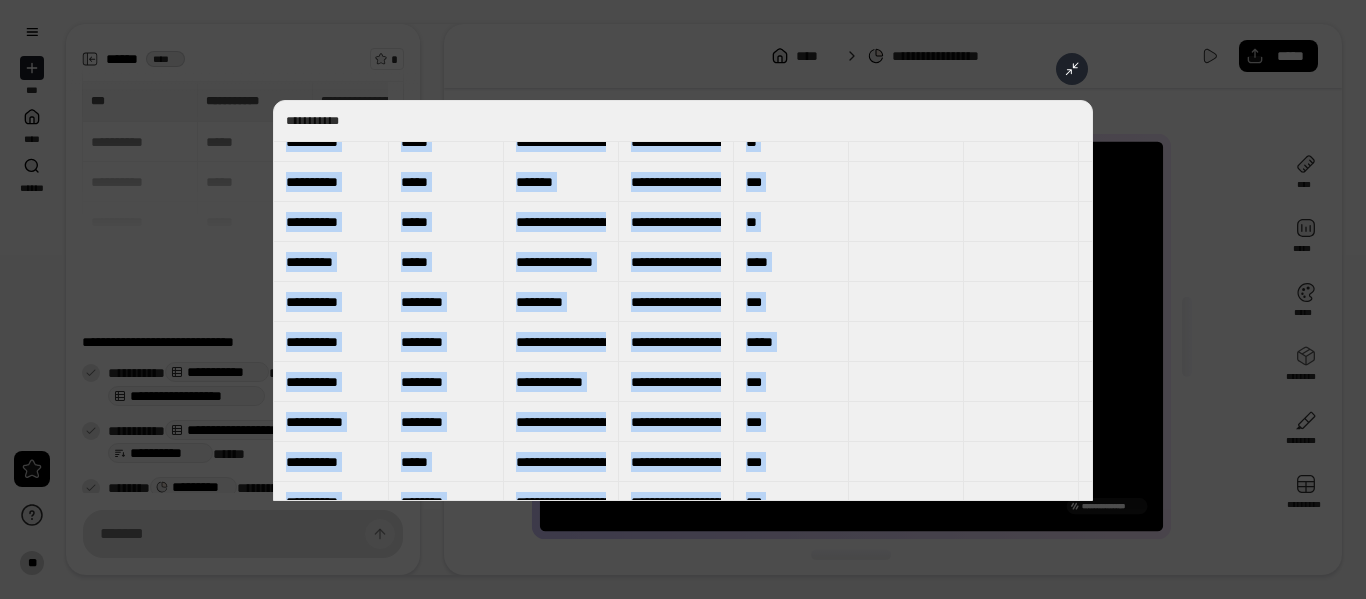drag, startPoint x: 443, startPoint y: 501, endPoint x: 555, endPoint y: 503, distance: 112.01785 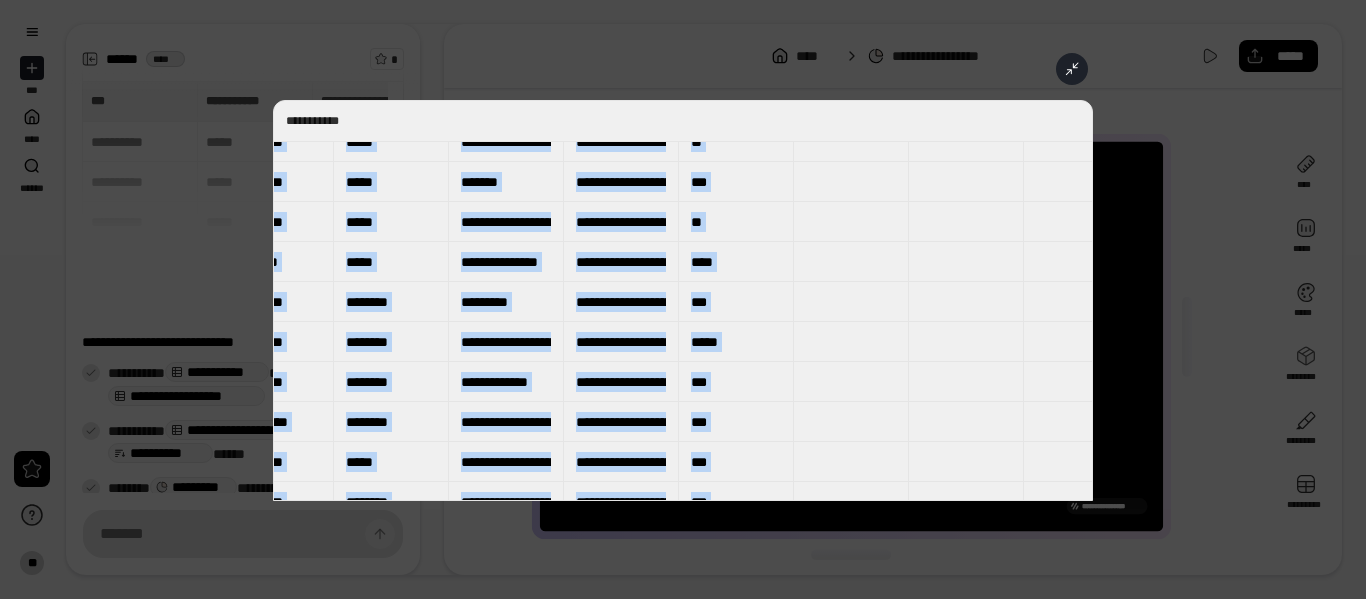 scroll, scrollTop: 100, scrollLeft: 0, axis: vertical 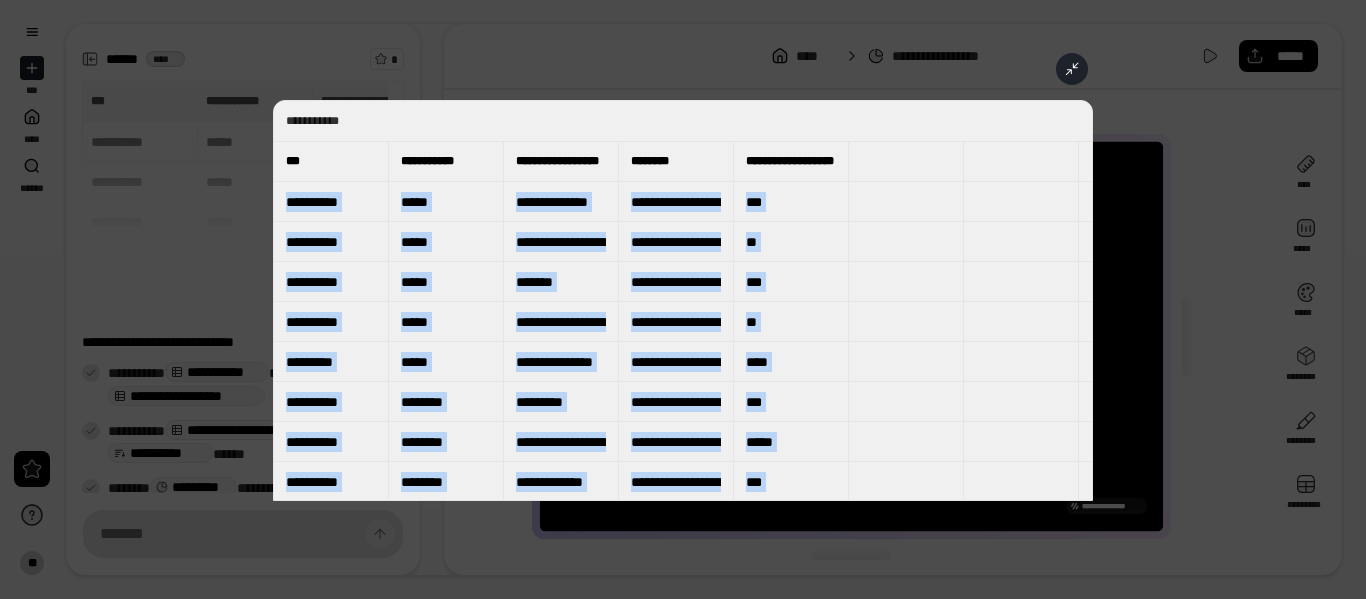 click on "*****" at bounding box center (446, 362) 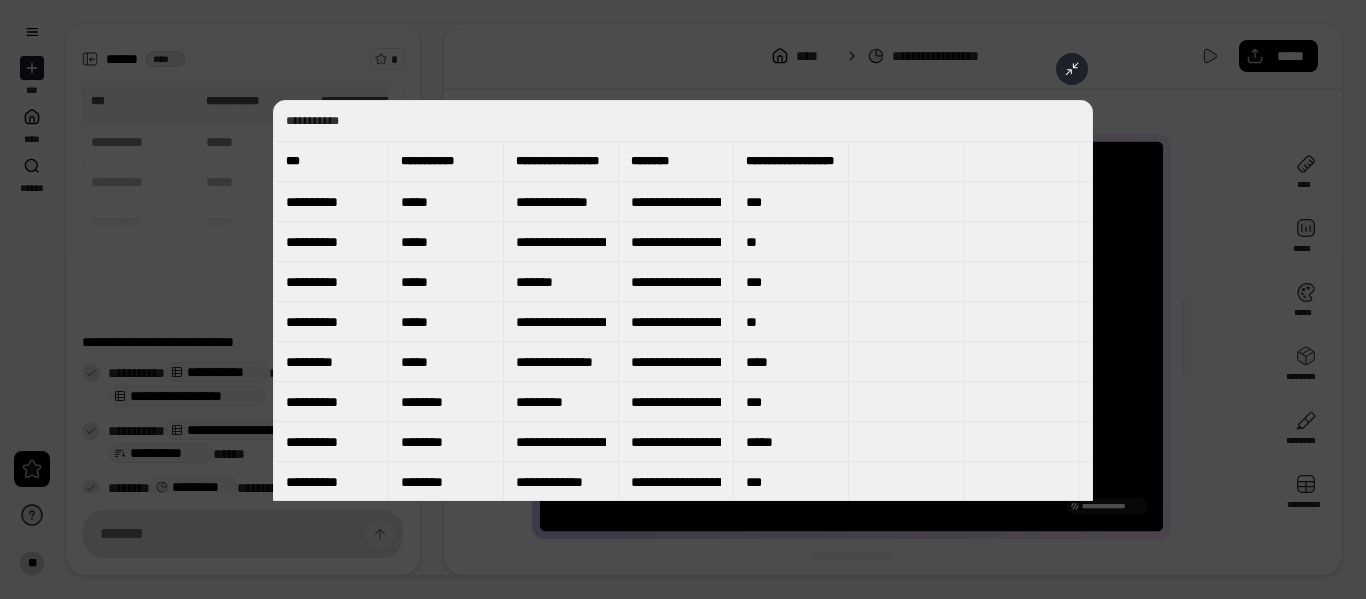 click on "*****" at bounding box center (446, 362) 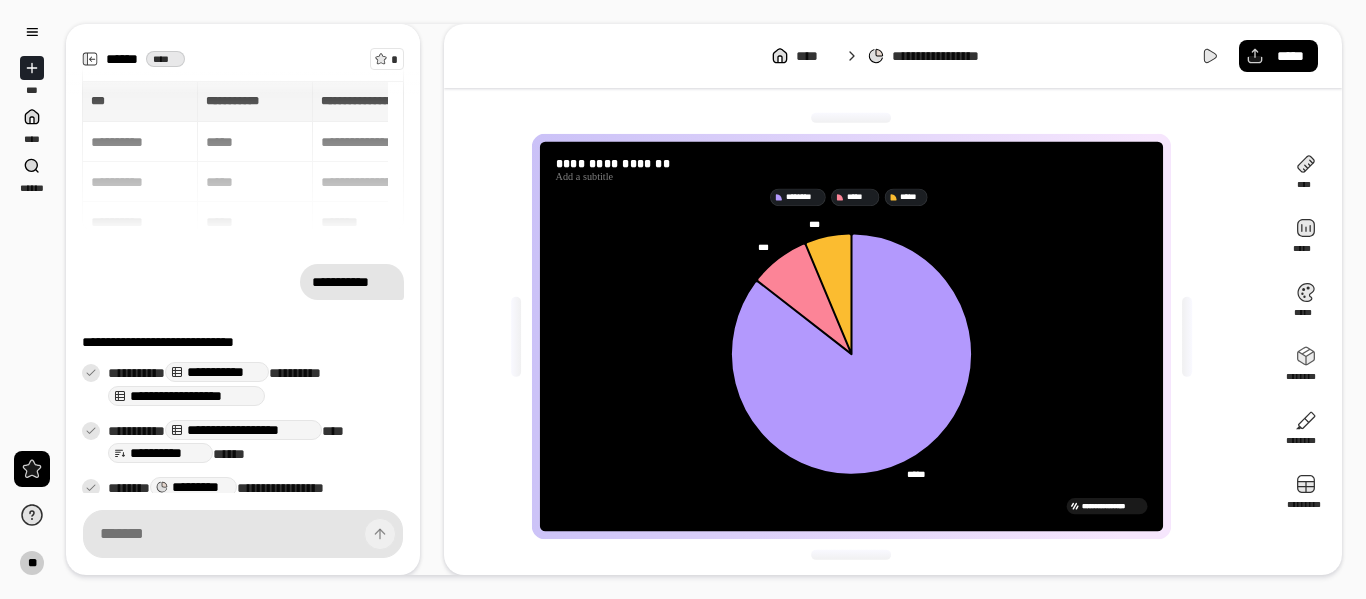 click on "**********" at bounding box center (953, 56) 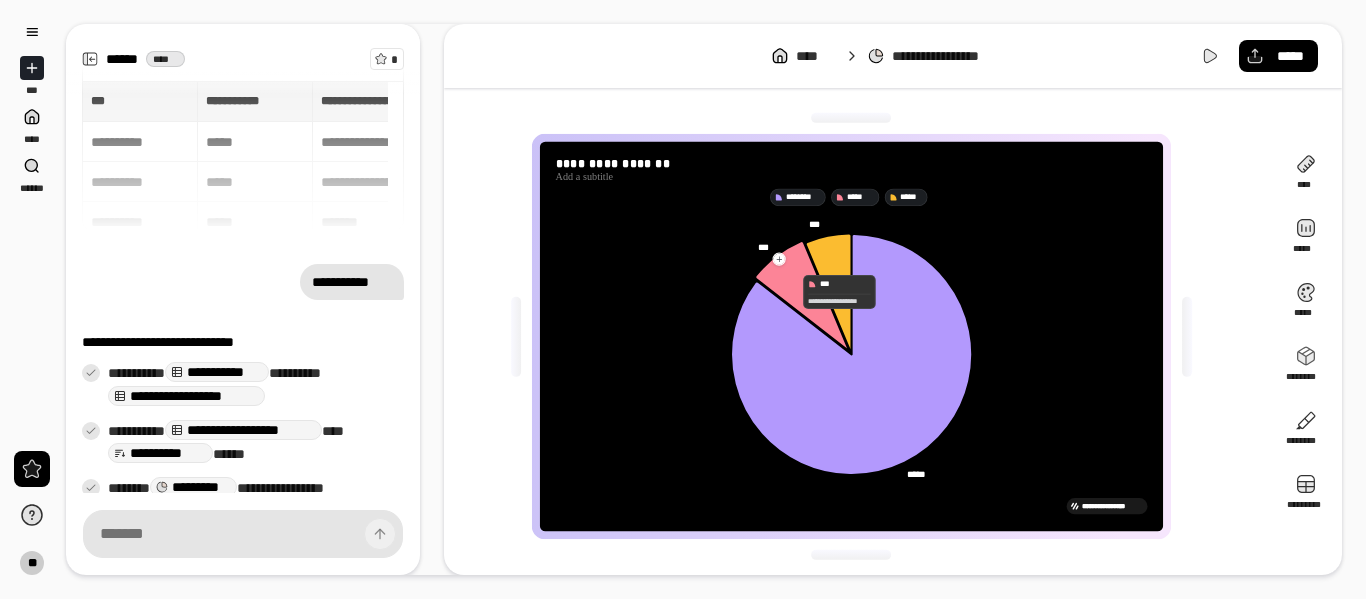 click 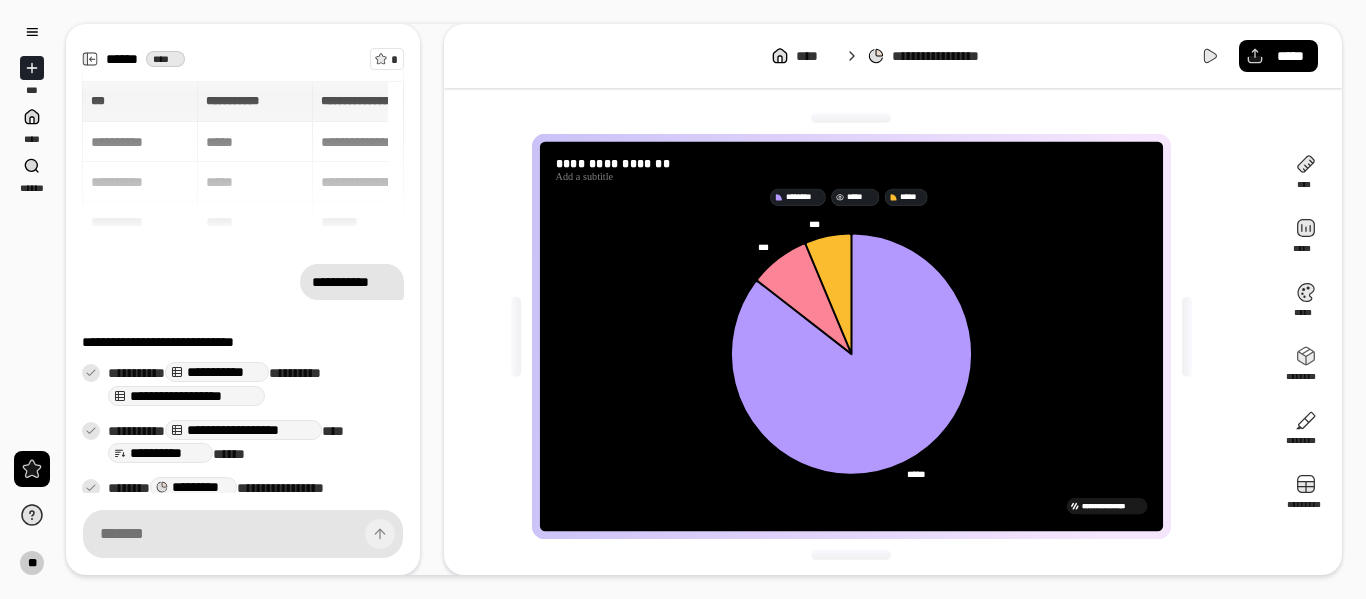 click on "*****" at bounding box center [860, 197] 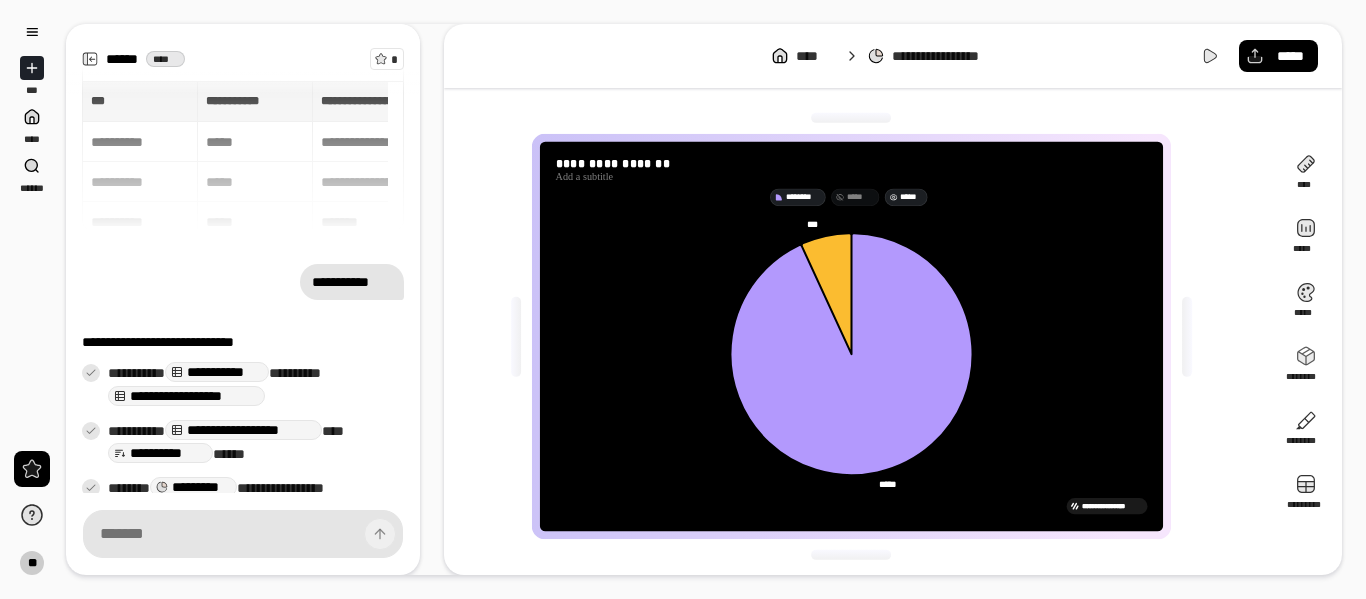 click on "*****" at bounding box center [911, 197] 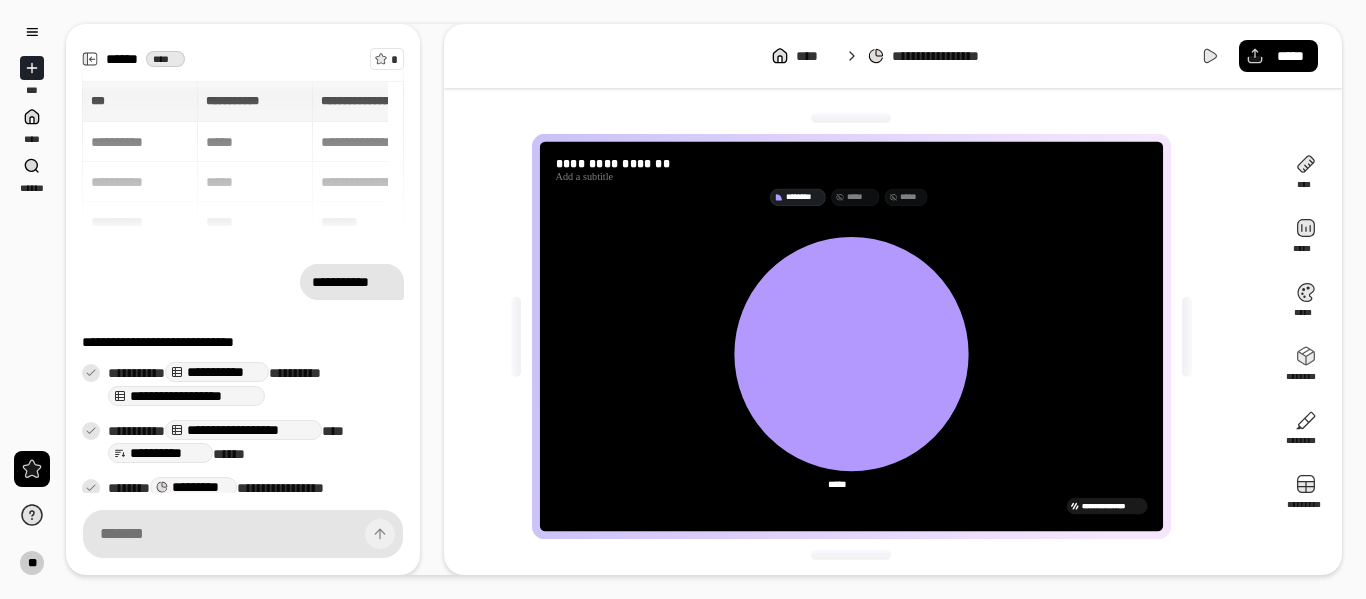 click on "*****" at bounding box center [860, 197] 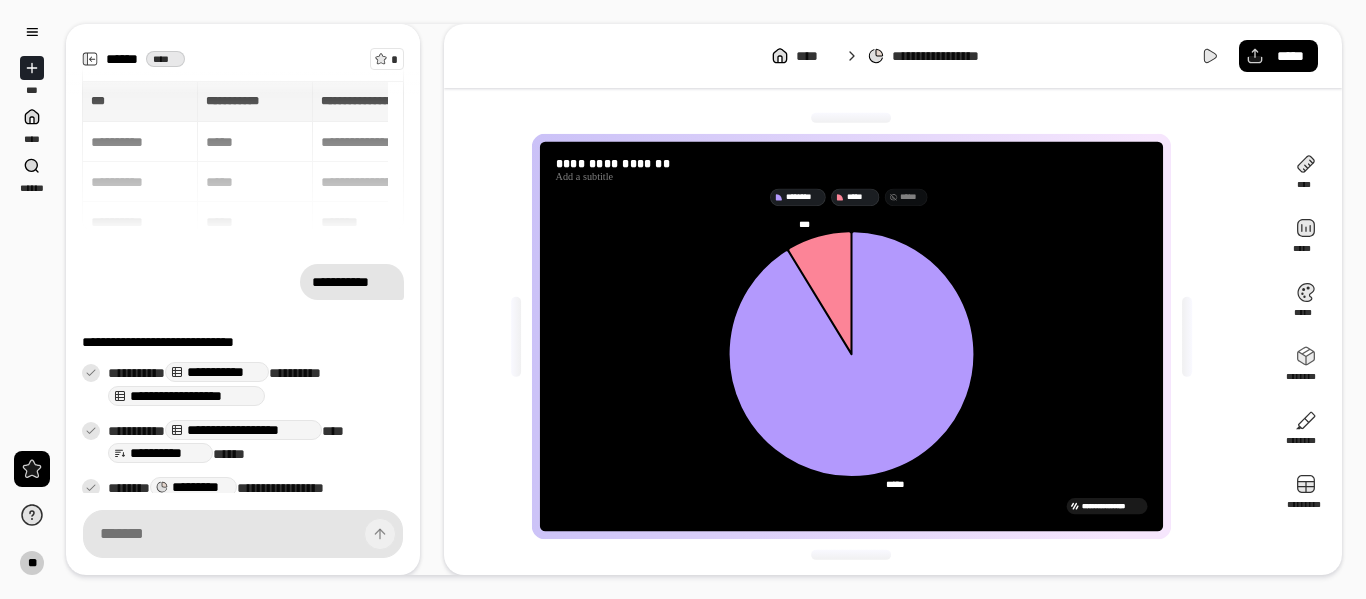 click on "*****" at bounding box center [911, 197] 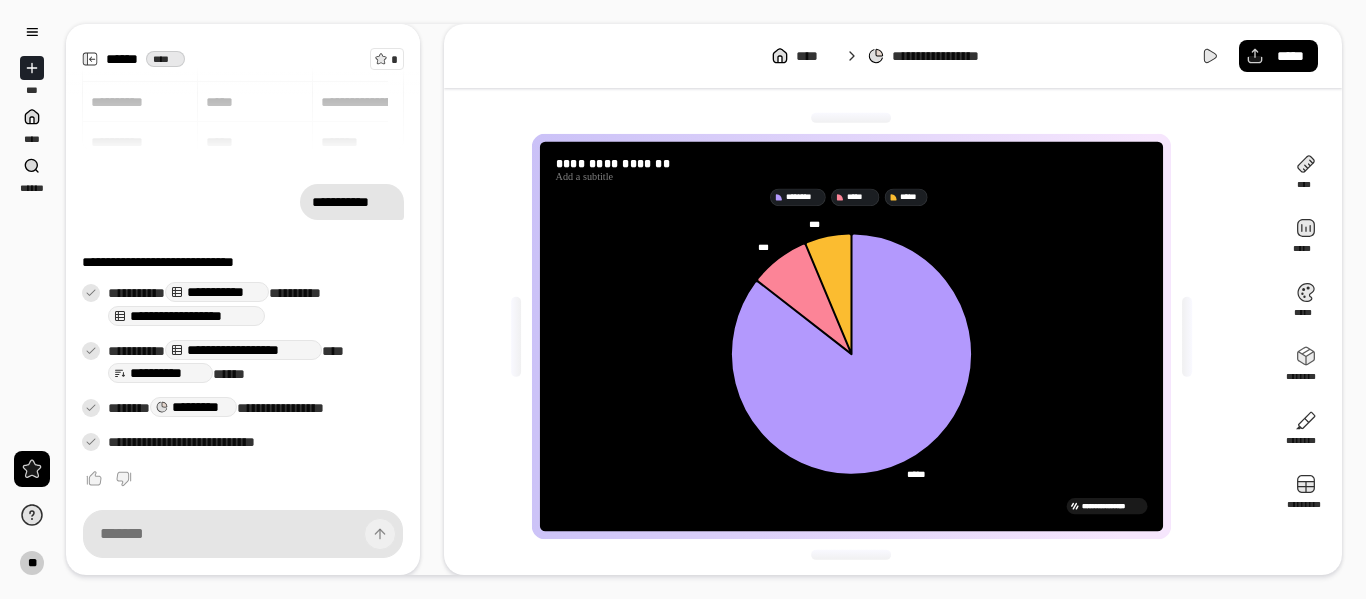 scroll, scrollTop: 87, scrollLeft: 0, axis: vertical 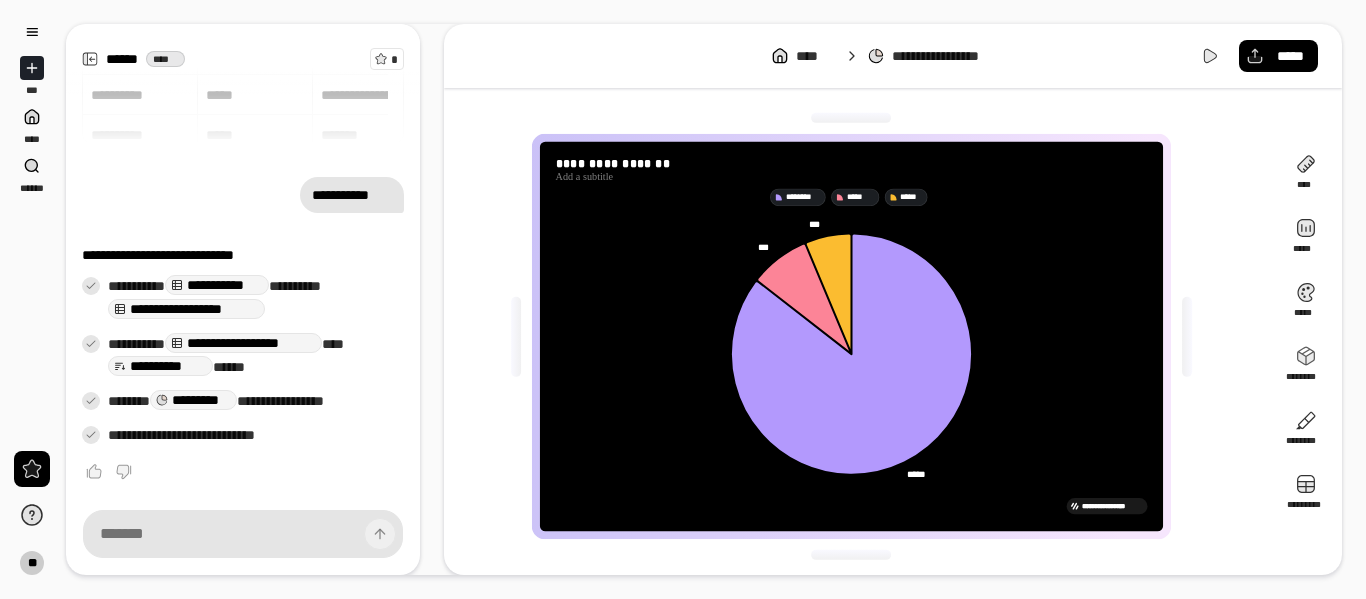 click on "**********" at bounding box center [352, 195] 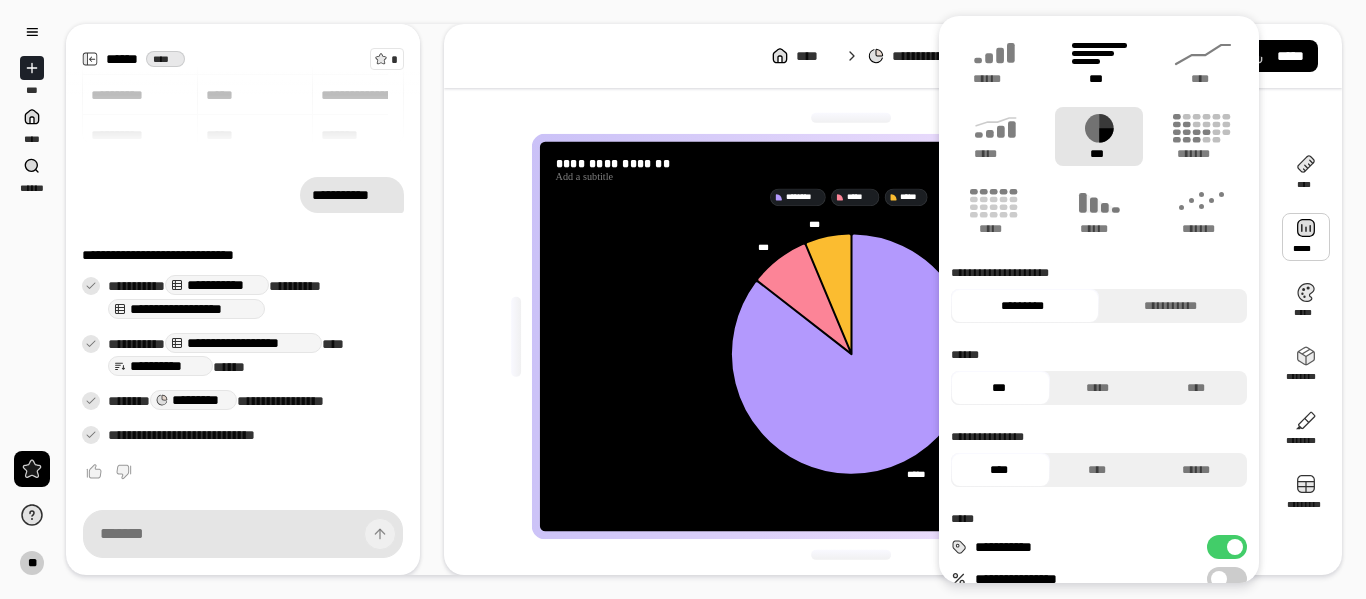 click 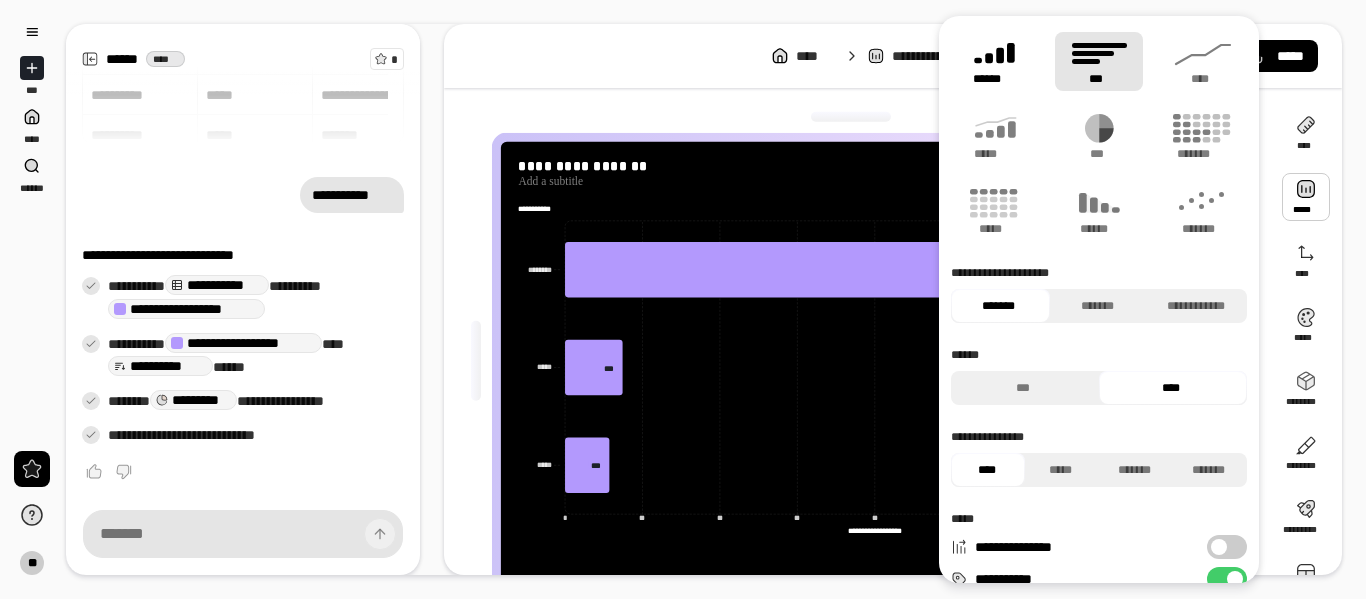 click 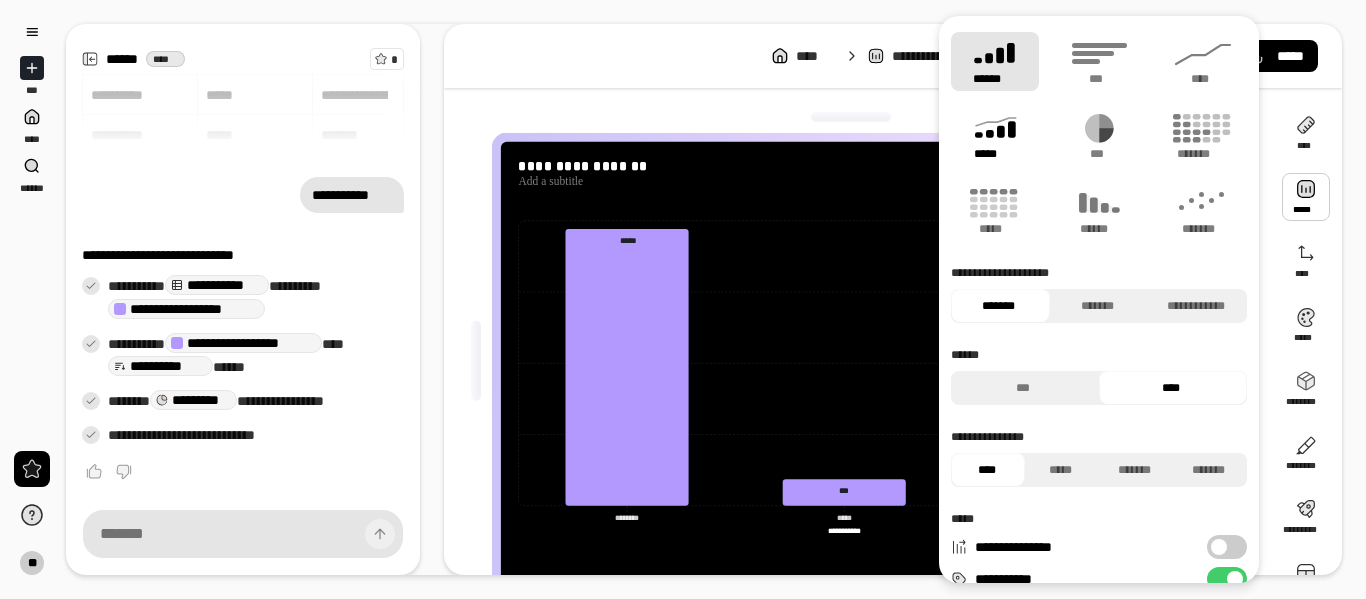 click 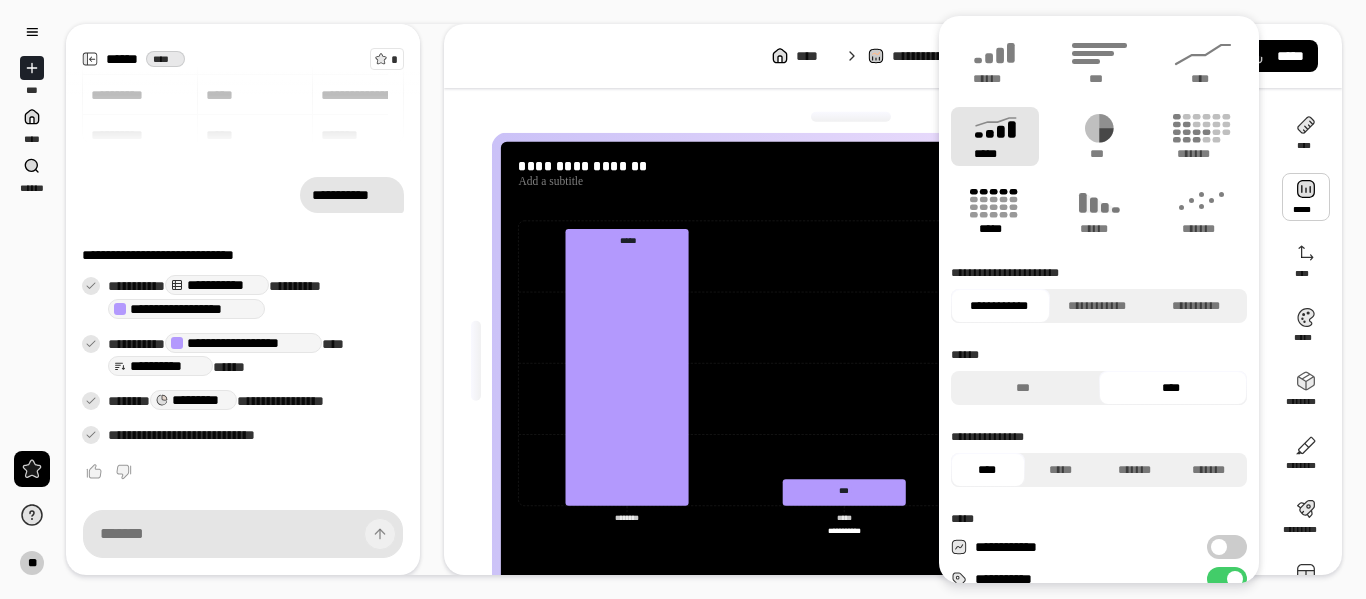 click on "*****" at bounding box center (995, 211) 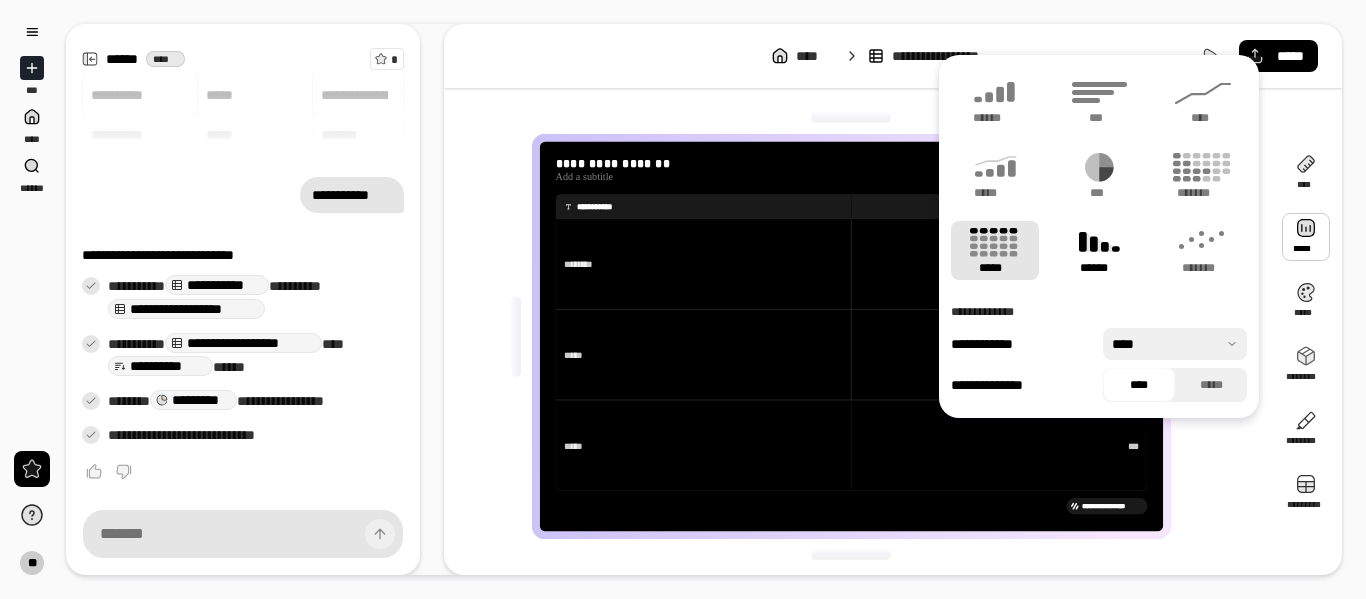 click on "******" at bounding box center (1099, 250) 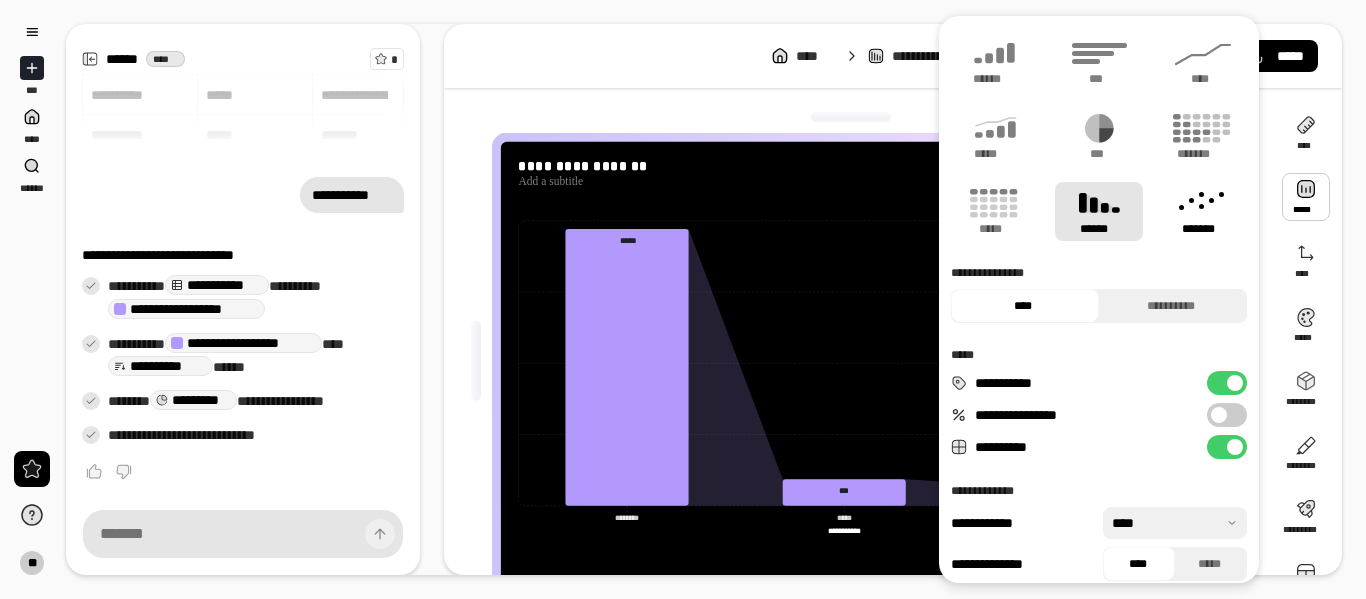 click on "*******" at bounding box center (1203, 211) 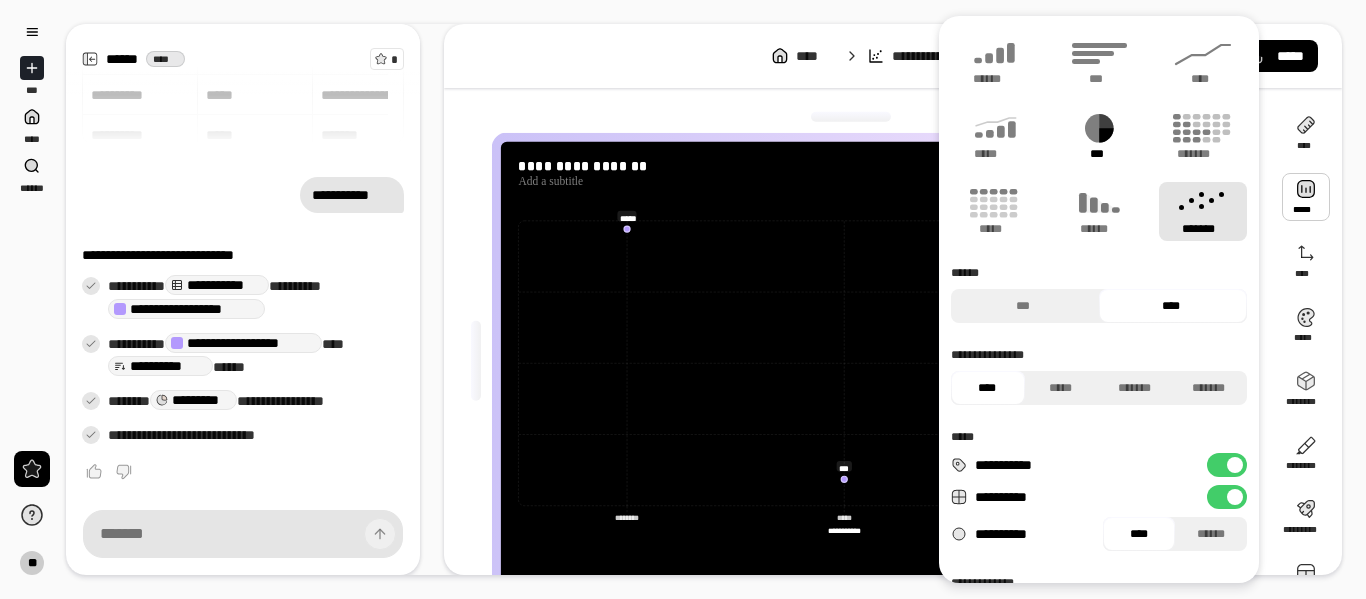 click 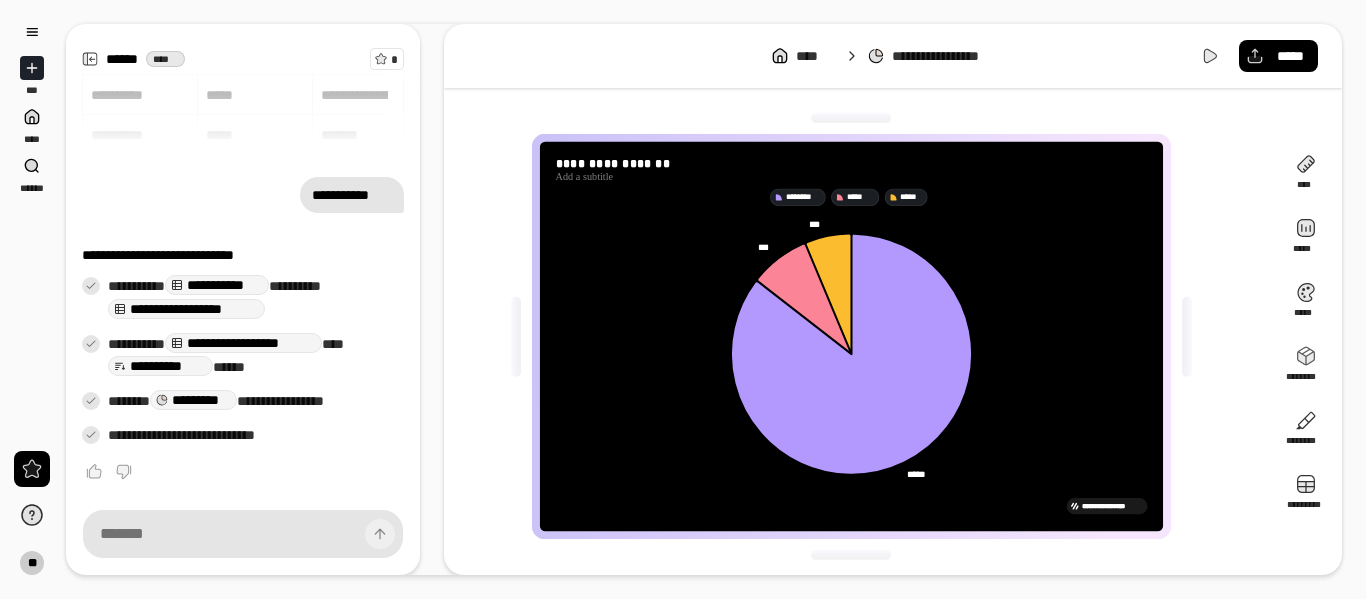 click on "[FIRST] [LAST] [STREET] [CITY] [STATE] [ZIP] [COUNTRY]" at bounding box center (859, 336) 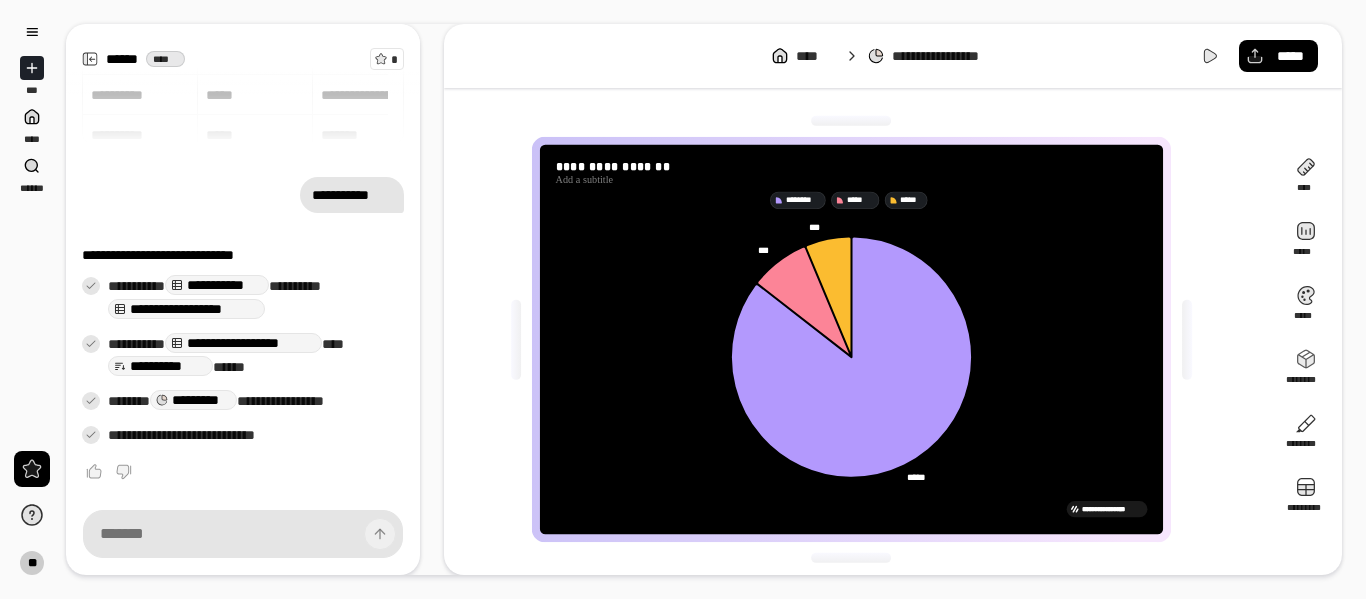 scroll, scrollTop: 3, scrollLeft: 0, axis: vertical 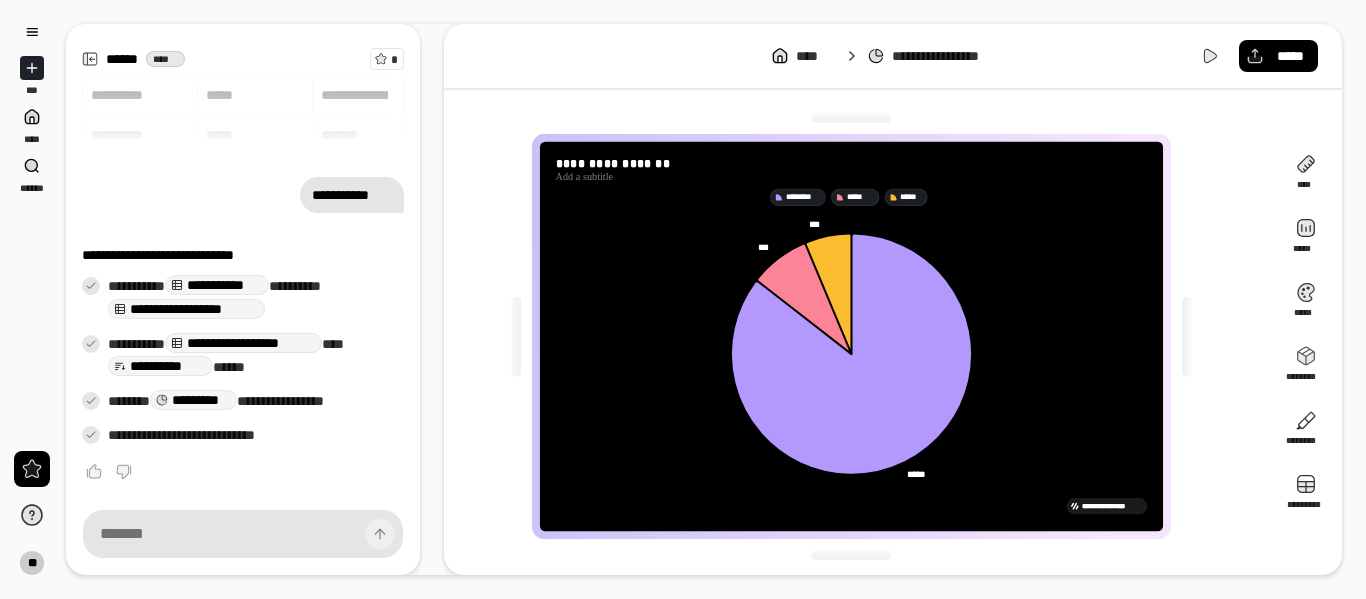 click on "****" at bounding box center (165, 59) 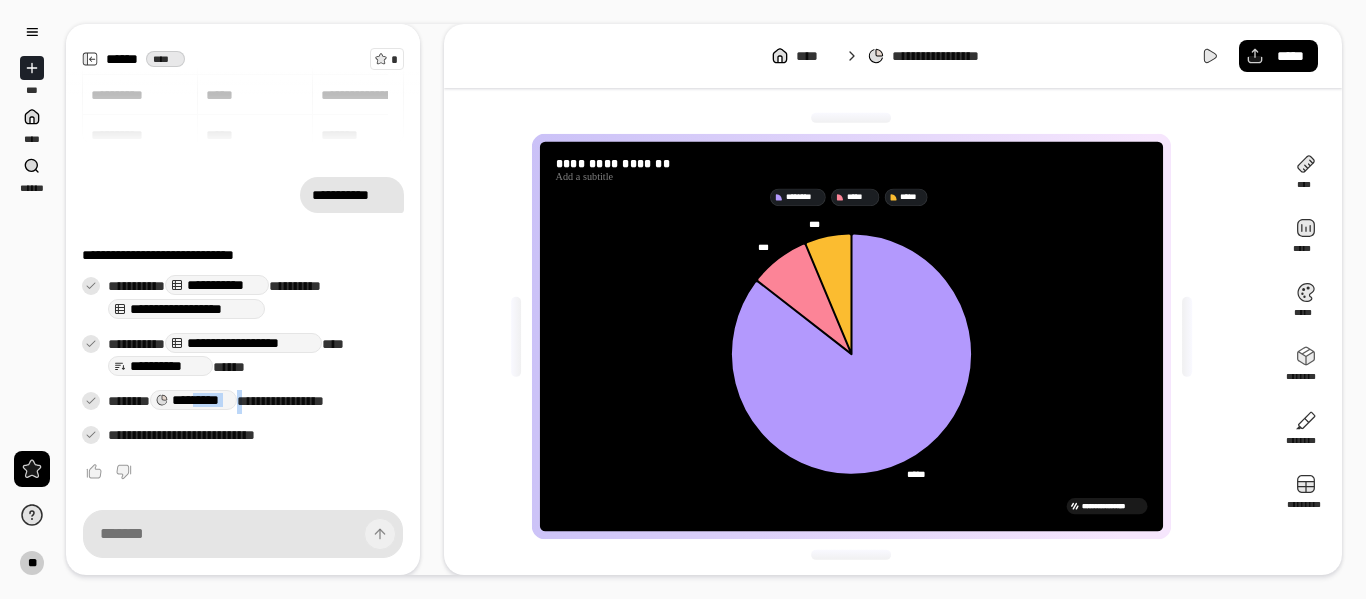 click on "*********" at bounding box center [193, 400] 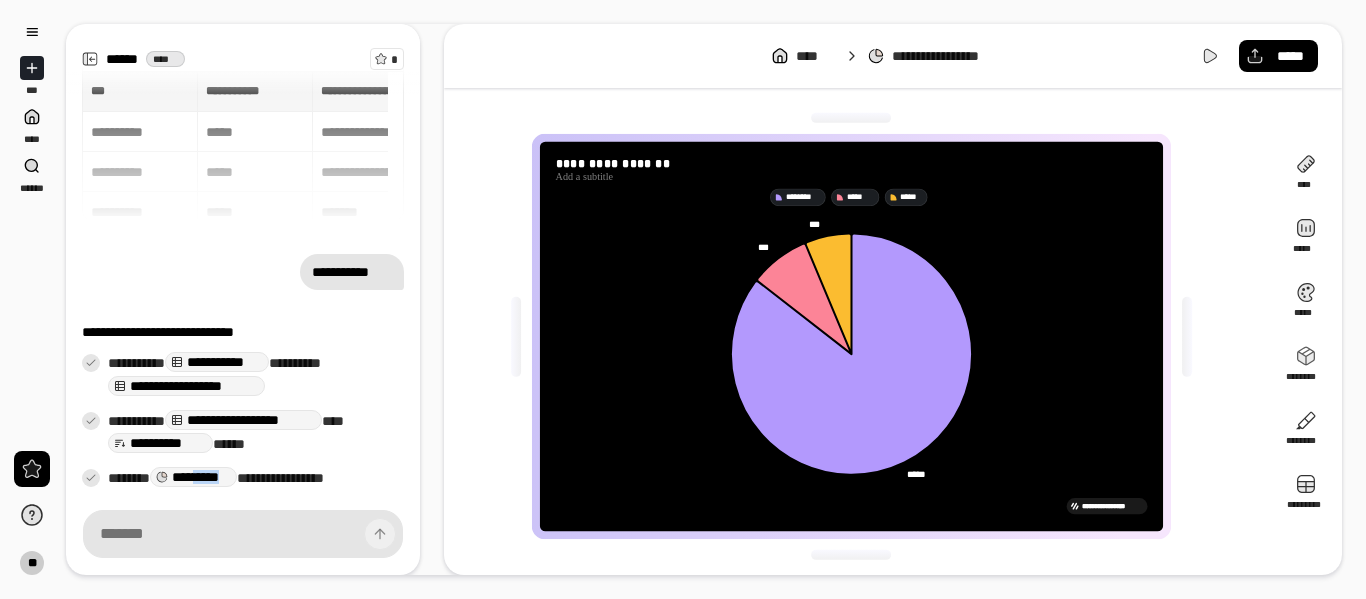 scroll, scrollTop: 0, scrollLeft: 0, axis: both 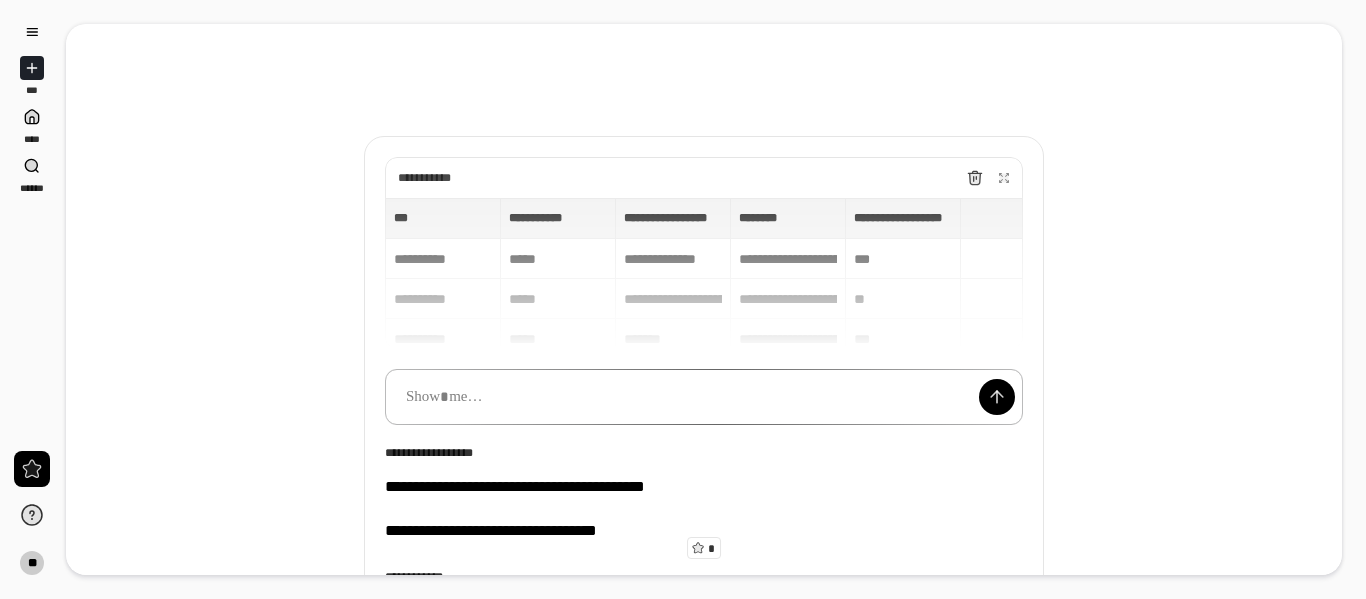 paste 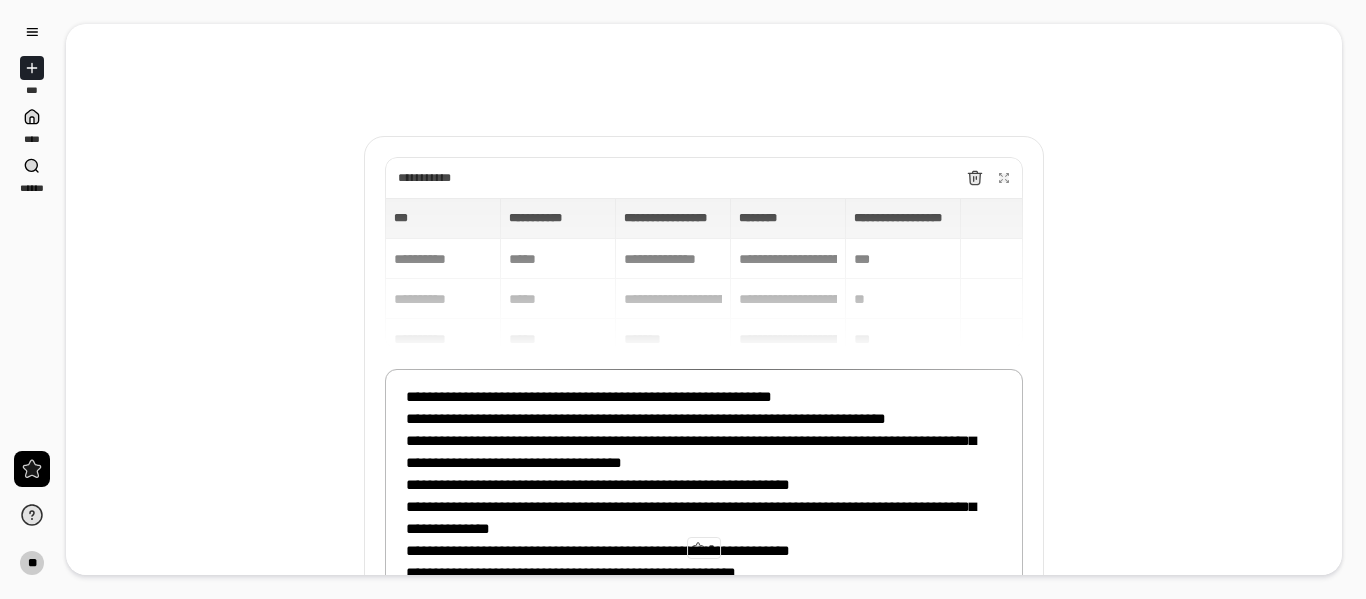 scroll, scrollTop: 1019, scrollLeft: 0, axis: vertical 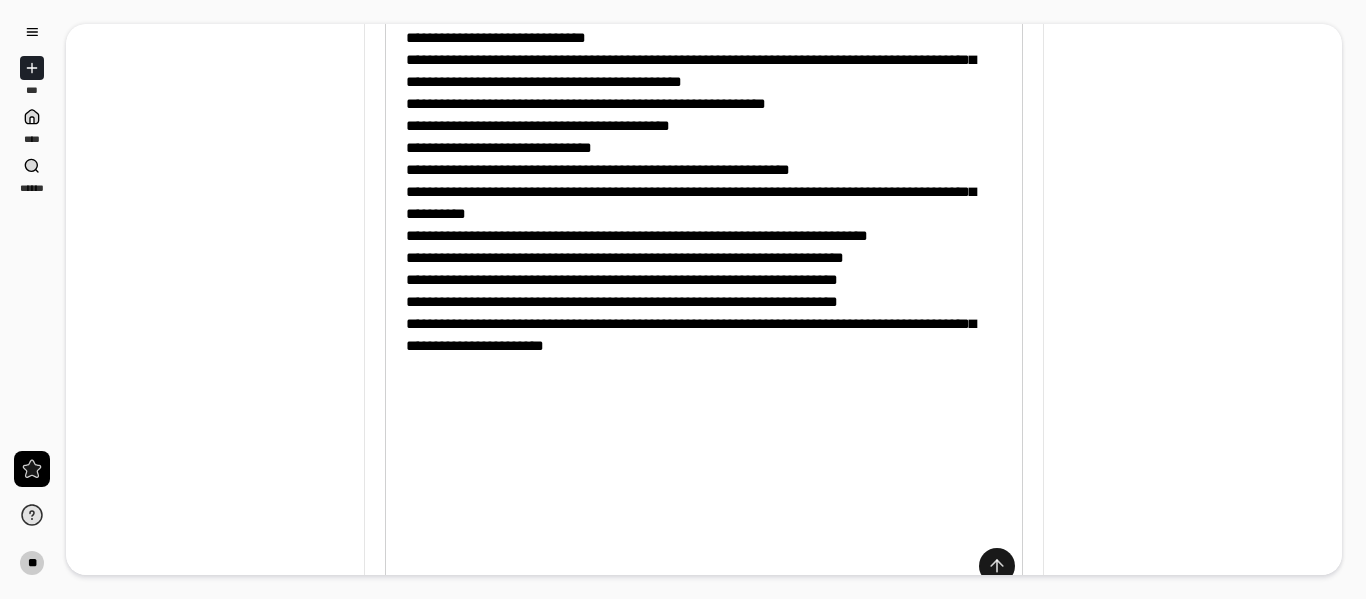 click at bounding box center (997, 566) 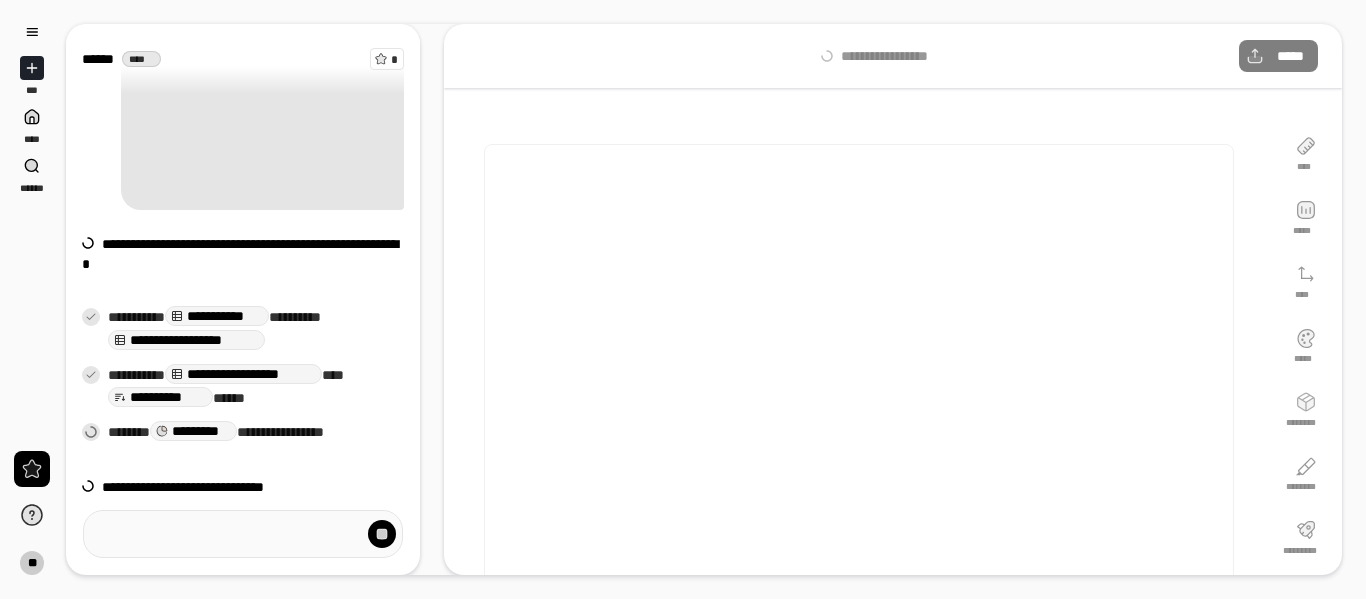 scroll, scrollTop: 1238, scrollLeft: 0, axis: vertical 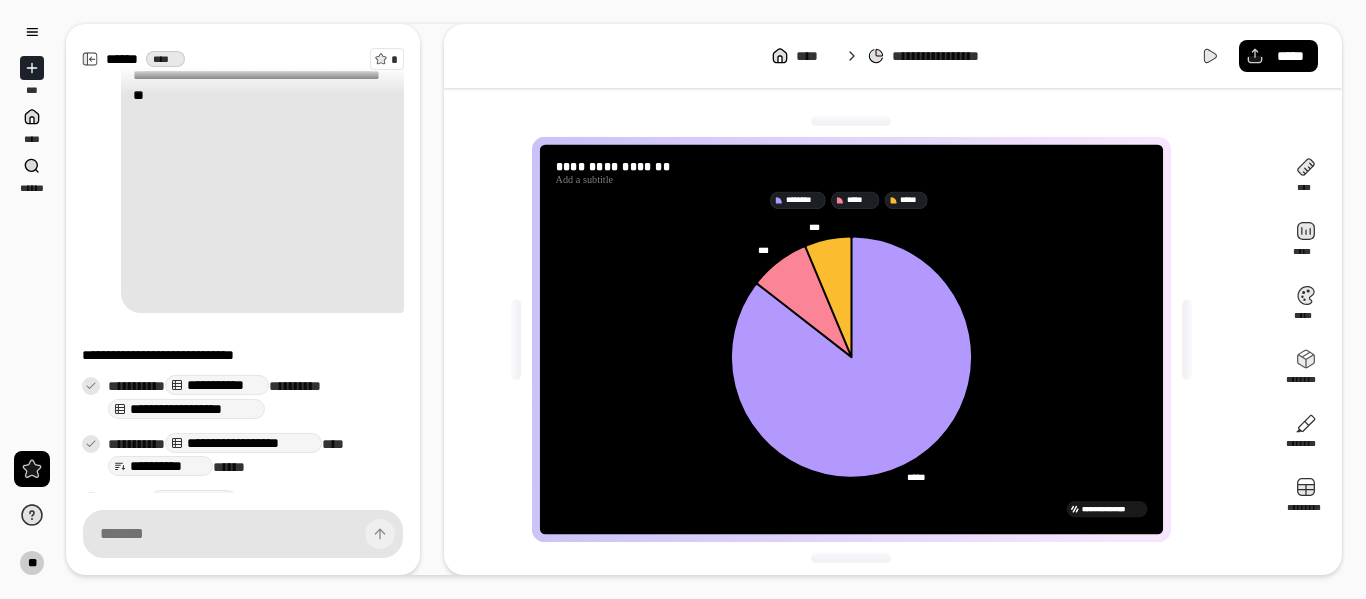 click at bounding box center (516, 339) 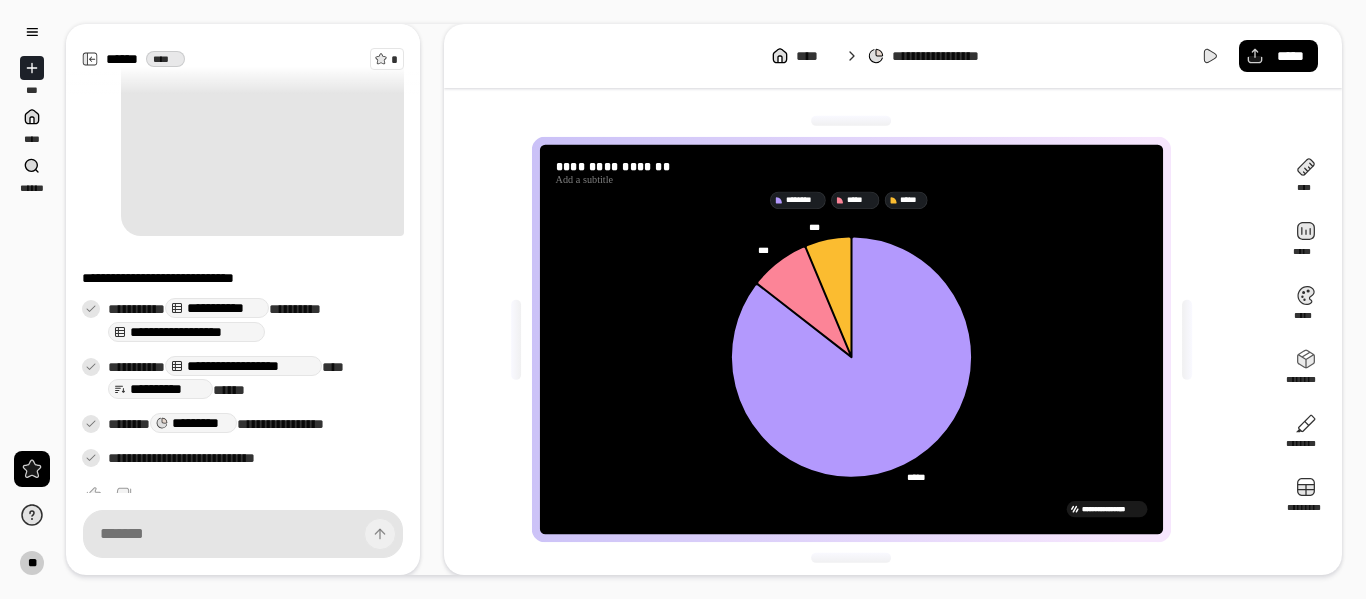 scroll, scrollTop: 1428, scrollLeft: 0, axis: vertical 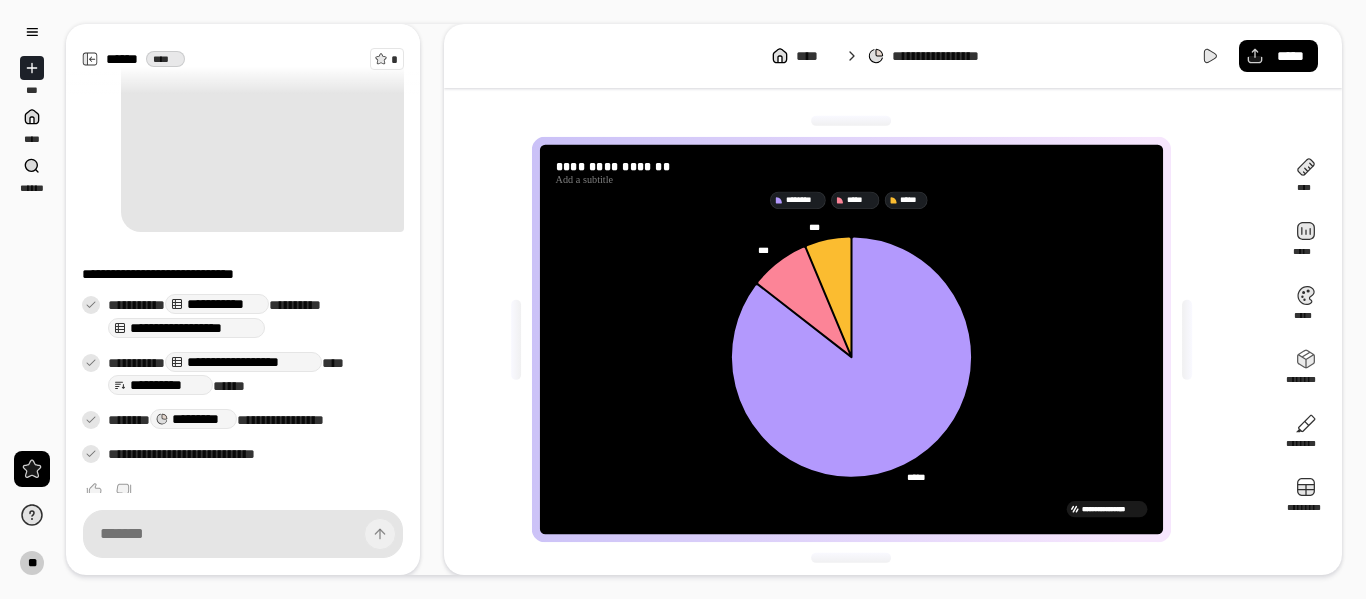 click on "[FIRST] [LAST] [STREET] [CITY] [STATE] [ZIP] [COUNTRY] [ADDRESS_LINE_2] [ADDRESS_LINE_3] [ADDRESS_LINE_4] [ADDRESS_LINE_5] [ADDRESS_LINE_6] [ADDRESS_LINE_7] [ADDRESS_LINE_8] [ADDRESS_LINE_9] [ADDRESS_LINE_10] [ADDRESS_LINE_11] [ADDRESS_LINE_12] [ADDRESS_LINE_13] [ADDRESS_LINE_14] [ADDRESS_LINE_15] [ADDRESS_LINE_16] [ADDRESS_LINE_17] [ADDRESS_LINE_18] [ADDRESS_LINE_19] [ADDRESS_LINE_20] [ADDRESS_LINE_21] [ADDRESS_LINE_22] [ADDRESS_LINE_23] [ADDRESS_LINE_24] [ADDRESS_LINE_25] [ADDRESS_LINE_26] [ADDRESS_LINE_27] [ADDRESS_LINE_28] [ADDRESS_LINE_29] [ADDRESS_LINE_30] [ADDRESS_LINE_31] [ADDRESS_LINE_32] [ADDRESS_LINE_33] [ADDRESS_LINE_34] [ADDRESS_LINE_35] [ADDRESS_LINE_36] [ADDRESS_LINE_37] [ADDRESS_LINE_38] [ADDRESS_LINE_39] [ADDRESS_LINE_40] [ADDRESS_LINE_41] [ADDRESS_LINE_42] [ADDRESS_LINE_43] [ADDRESS_LINE_44] [ADDRESS_LINE_45] [ADDRESS_LINE_46] [ADDRESS_LINE_47] [ADDRESS_LINE_48] [ADDRESS_LINE_49] [ADDRESS_LINE_50] [ADDRESS_LINE_51] [ADDRESS_LINE_52] [ADDRESS_LINE_53] [ADDRESS_LINE_54] [ADDRESS_LINE_55] [ADDRESS_LINE_56] [ADDRESS_LINE_57] [ADDRESS_LINE_58] [ADDRESS_LINE_59] [ADDRESS_LINE_60] [ADDRESS_LINE_61] [ADDRESS_LINE_62] [ADDRESS_LINE_63] [ADDRESS_LINE_64] [ADDRESS_LINE_65] [ADDRESS_LINE_66] [ADDRESS_LINE_67] [ADDRESS_LINE_68] [ADDRESS_LINE_69] [ADDRESS_LINE_70] [ADDRESS_LINE_71] [ADDRESS_LINE_72] [ADDRESS_LINE_73] [ADDRESS_LINE_74] [ADDRESS_LINE_75] [ADDRESS_LINE_76] [ADDRESS_LINE_77] [ADDRESS_LINE_78] [ADDRESS_LINE_79] [ADDRESS_LINE_80] [ADDRESS_LINE_81] [ADDRESS_LINE_82] [ADDRESS_LINE_83] [ADDRESS_LINE_84] [ADDRESS_LINE_85] [ADDRESS_LINE_86] [ADDRESS_LINE_87] [ADDRESS_LINE_88] [ADDRESS_LINE_89] [ADDRESS_LINE_90] [ADDRESS_LINE_91] [ADDRESS_LINE_92] [ADDRESS_LINE_93] [ADDRESS_LINE_94] [ADDRESS_LINE_95] [ADDRESS_LINE_96] [ADDRESS_LINE_97] [ADDRESS_LINE_98] [ADDRESS_LINE_99] [ADDRESS_LINE_100]" at bounding box center [704, 299] 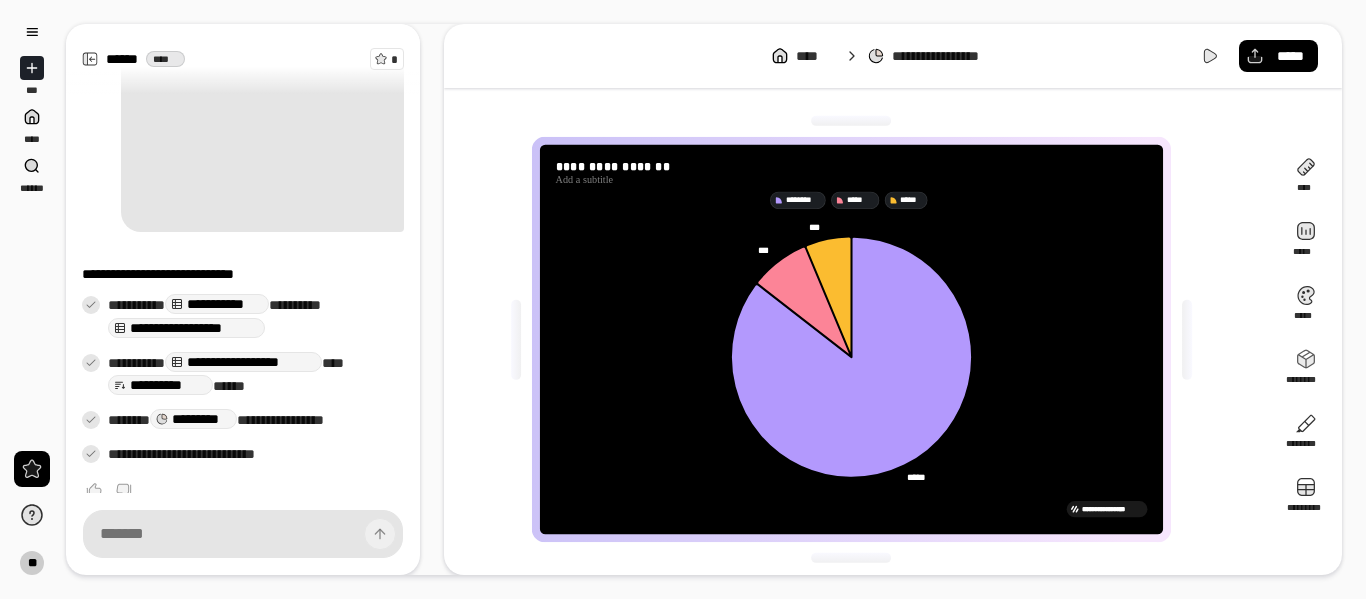 scroll, scrollTop: 3, scrollLeft: 0, axis: vertical 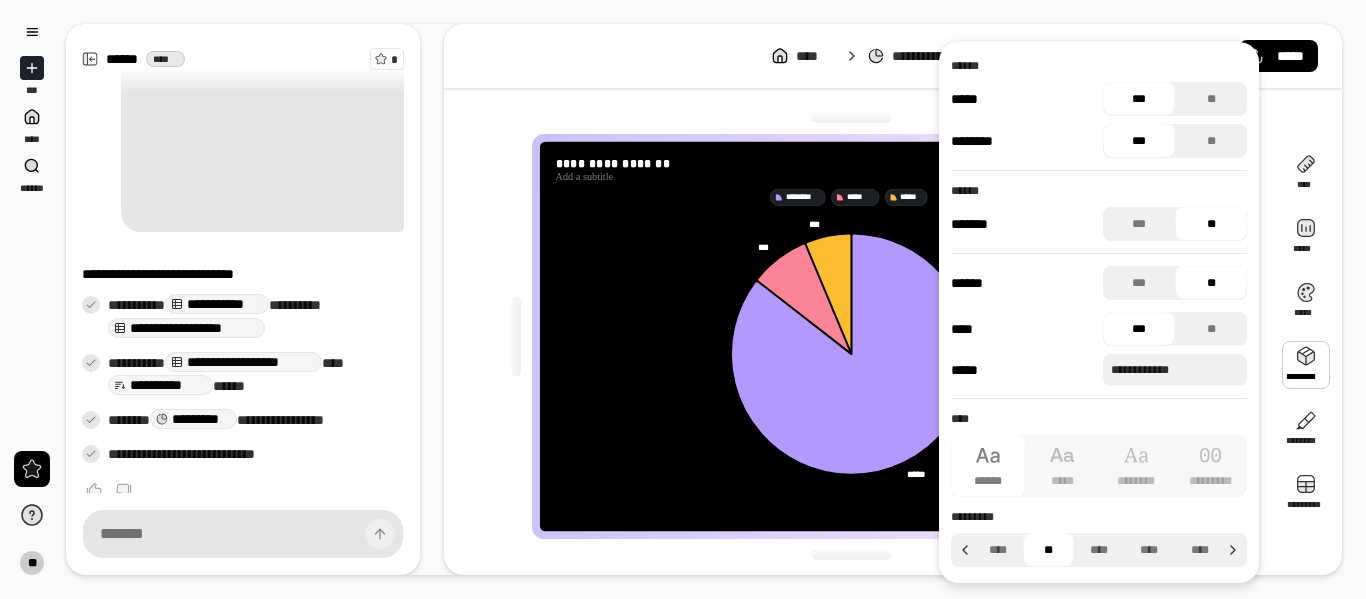 click at bounding box center (1306, 365) 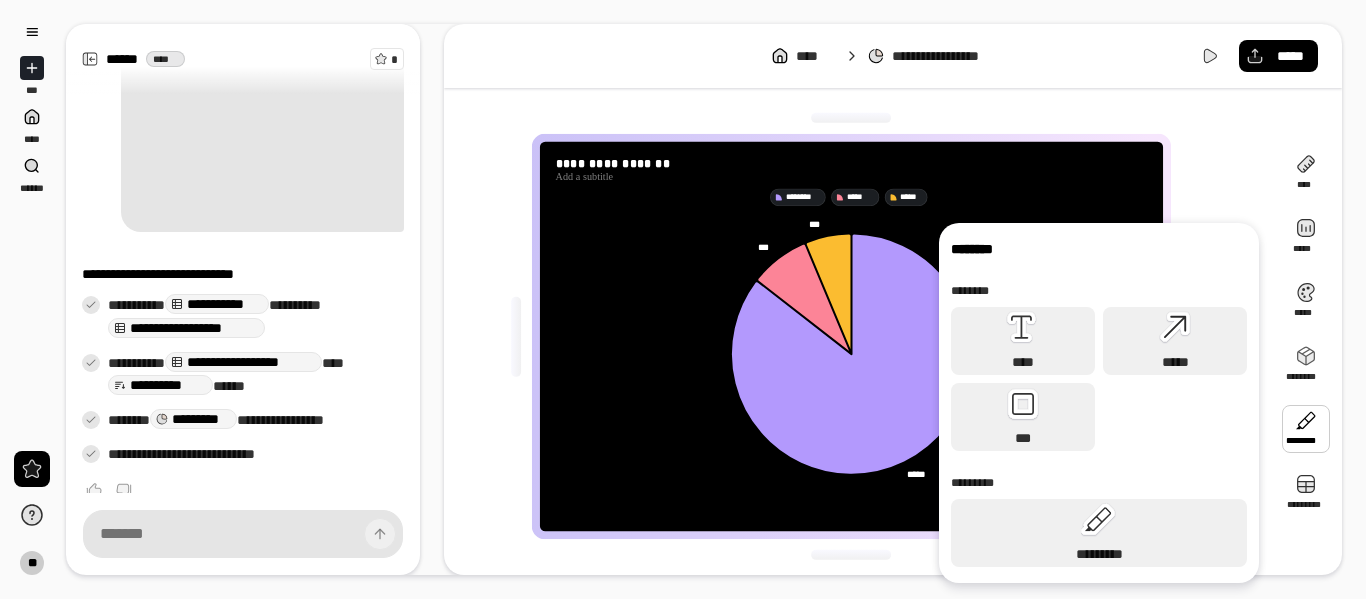 click at bounding box center [1306, 429] 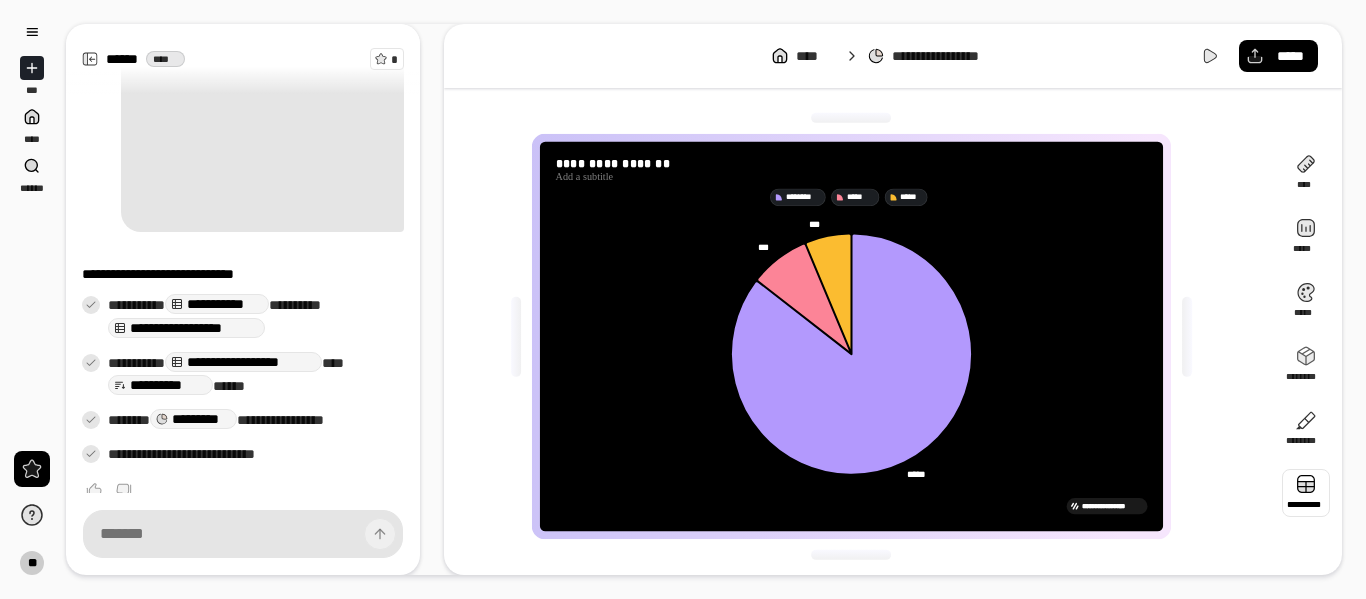 click at bounding box center (1306, 493) 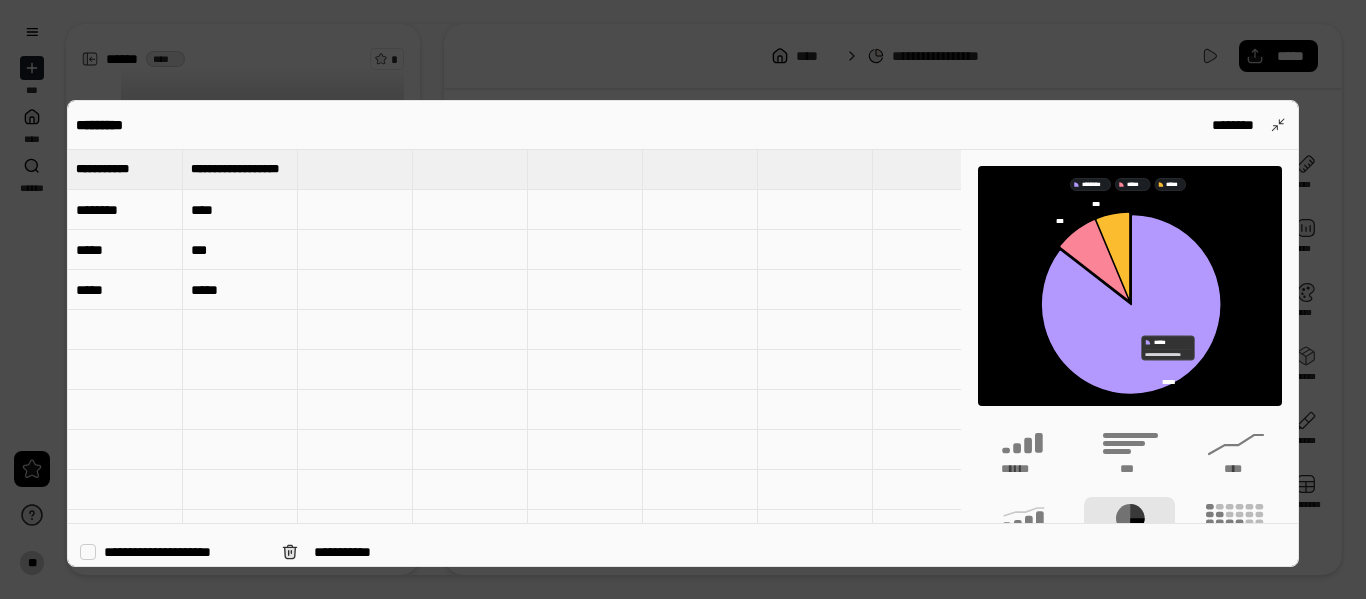 scroll, scrollTop: 100, scrollLeft: 0, axis: vertical 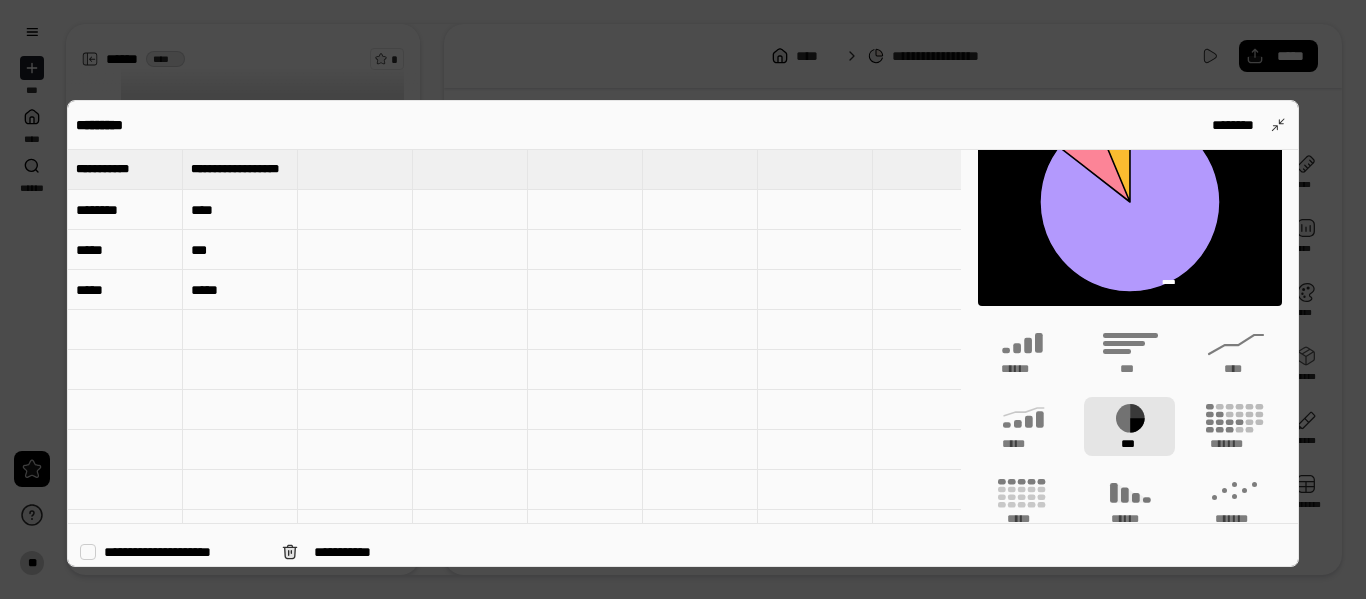 click on "*****" at bounding box center (125, 290) 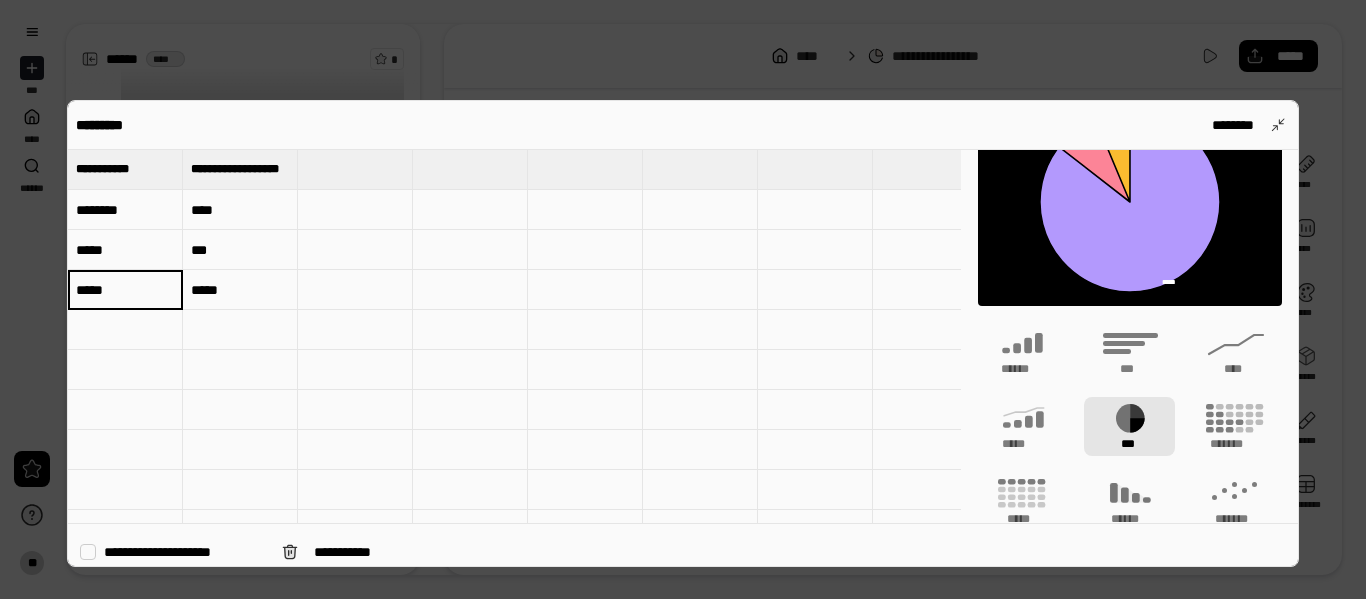 click on "*****" at bounding box center [125, 290] 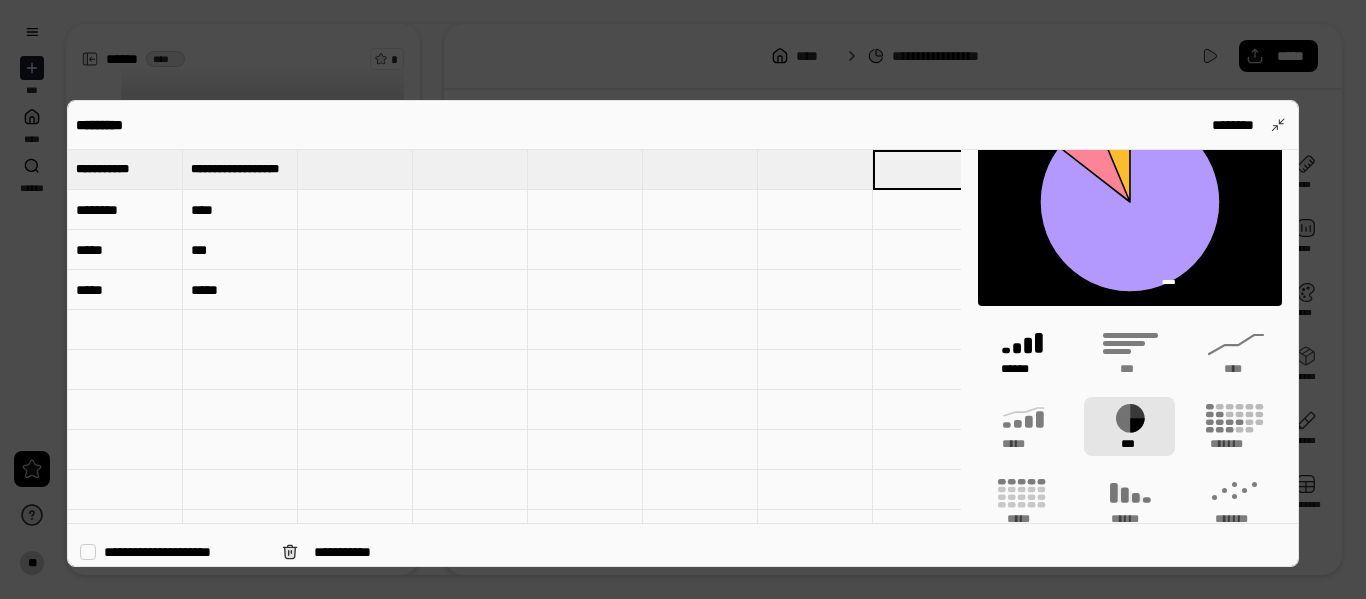click 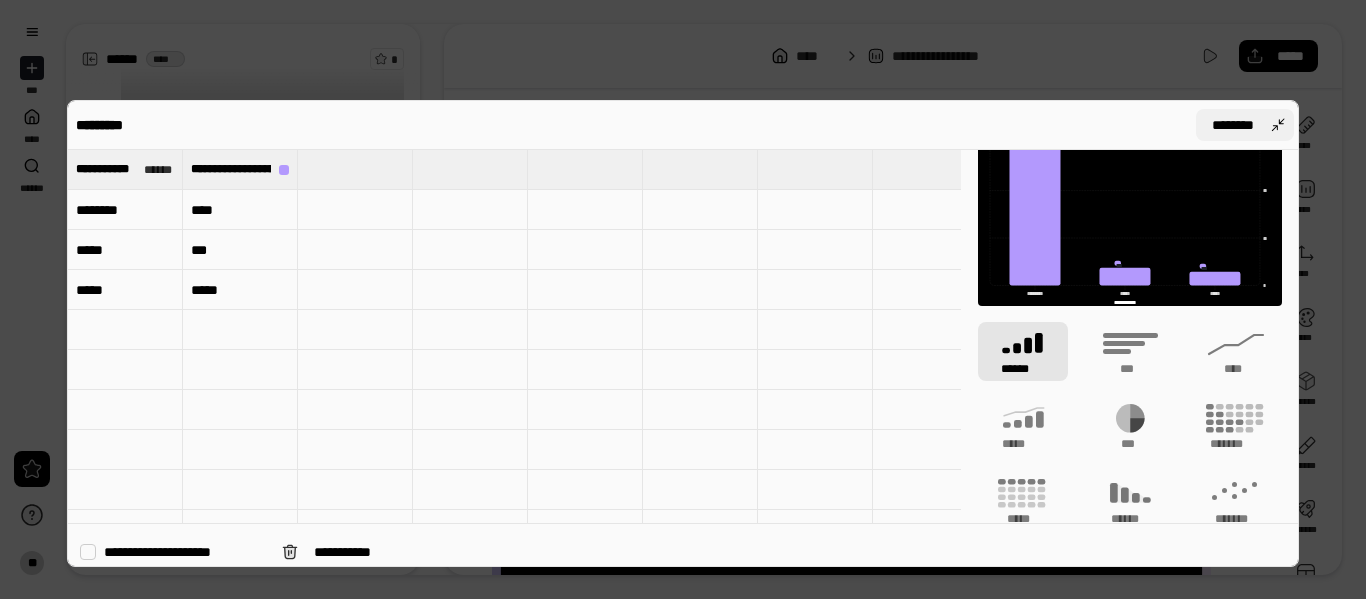 click on "********" at bounding box center (1245, 125) 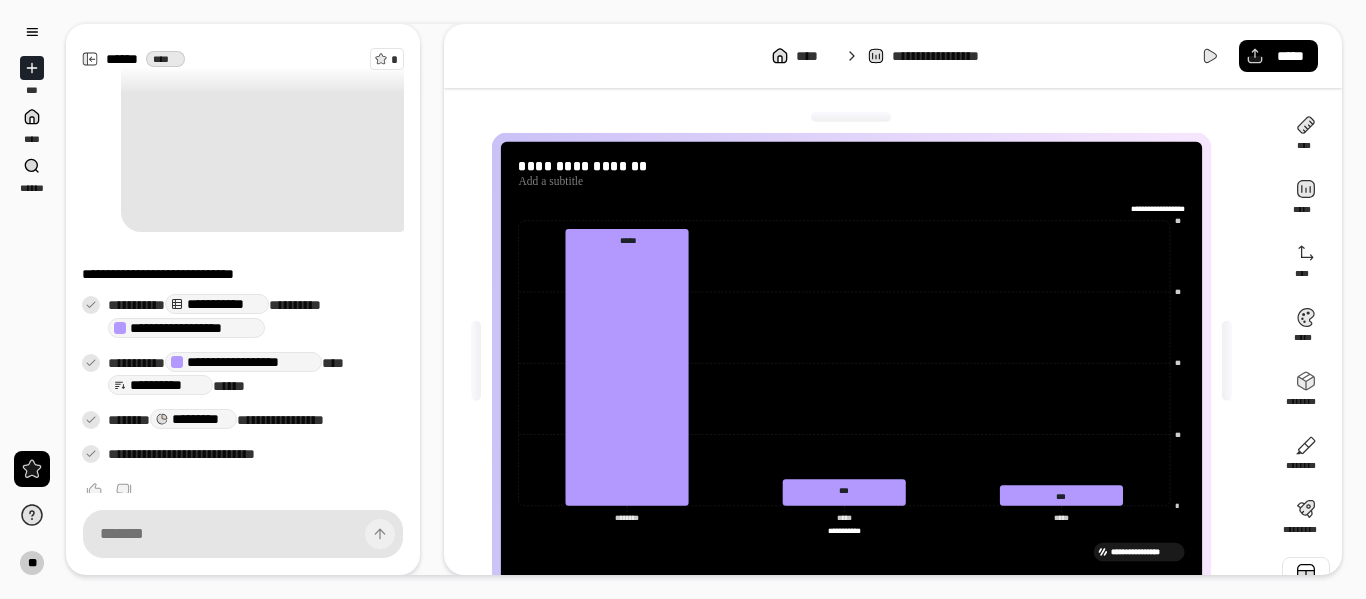 scroll, scrollTop: 33, scrollLeft: 0, axis: vertical 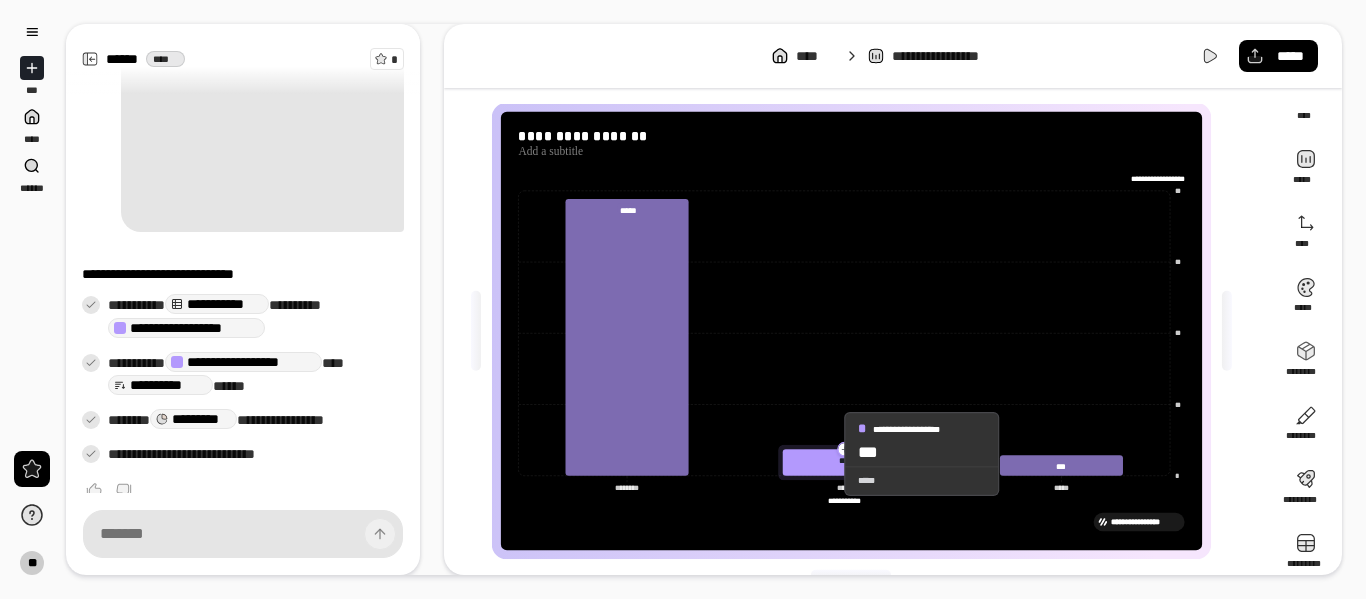 drag, startPoint x: 1063, startPoint y: 454, endPoint x: 827, endPoint y: 454, distance: 236 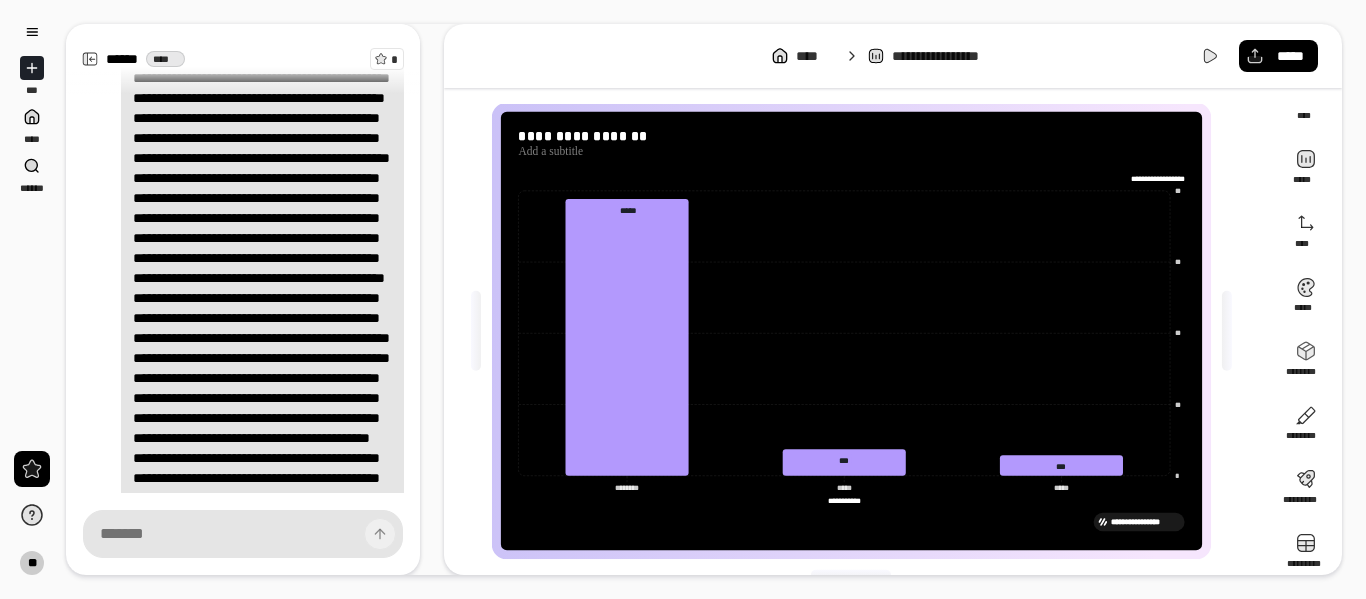 scroll, scrollTop: 165, scrollLeft: 0, axis: vertical 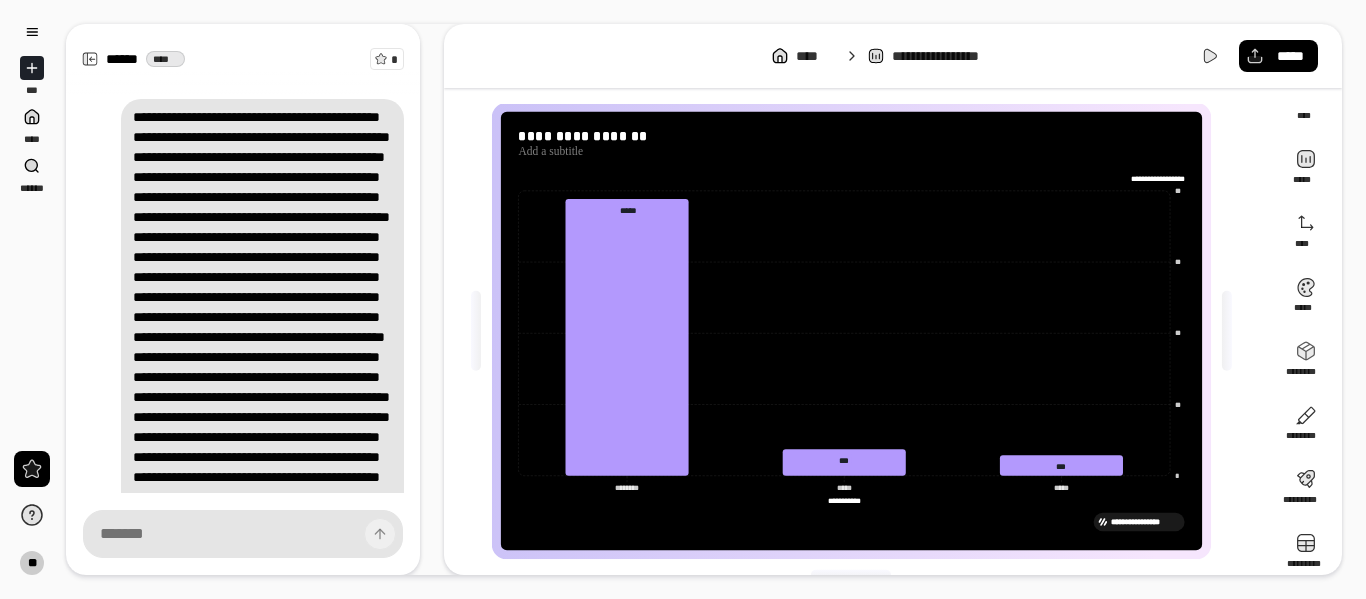 click 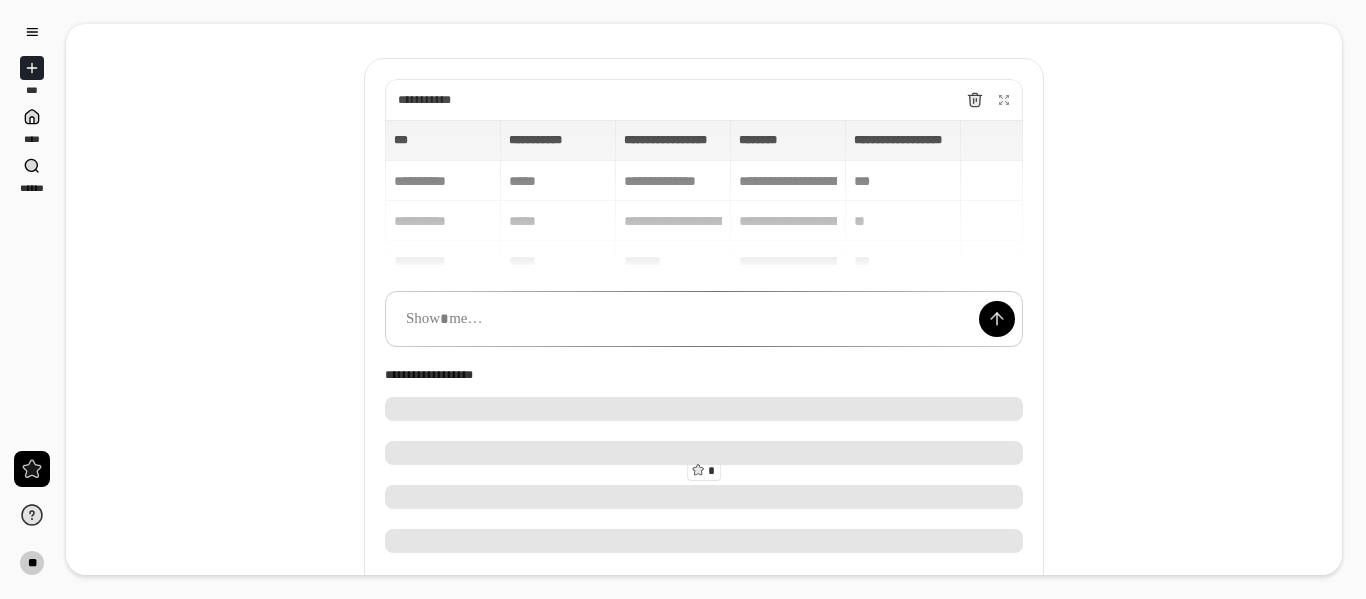 scroll, scrollTop: 100, scrollLeft: 0, axis: vertical 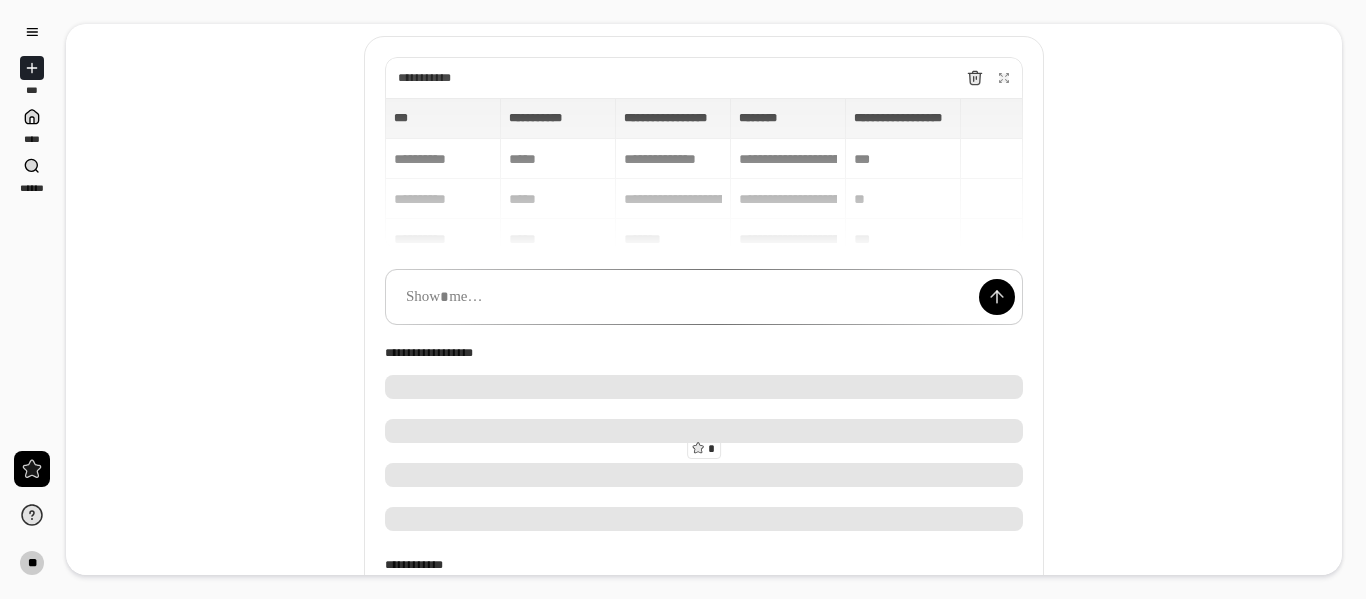 click on "[FIRST] [LAST] [STREET] [CITY] [STATE] [ZIP] [COUNTRY]" at bounding box center (704, 173) 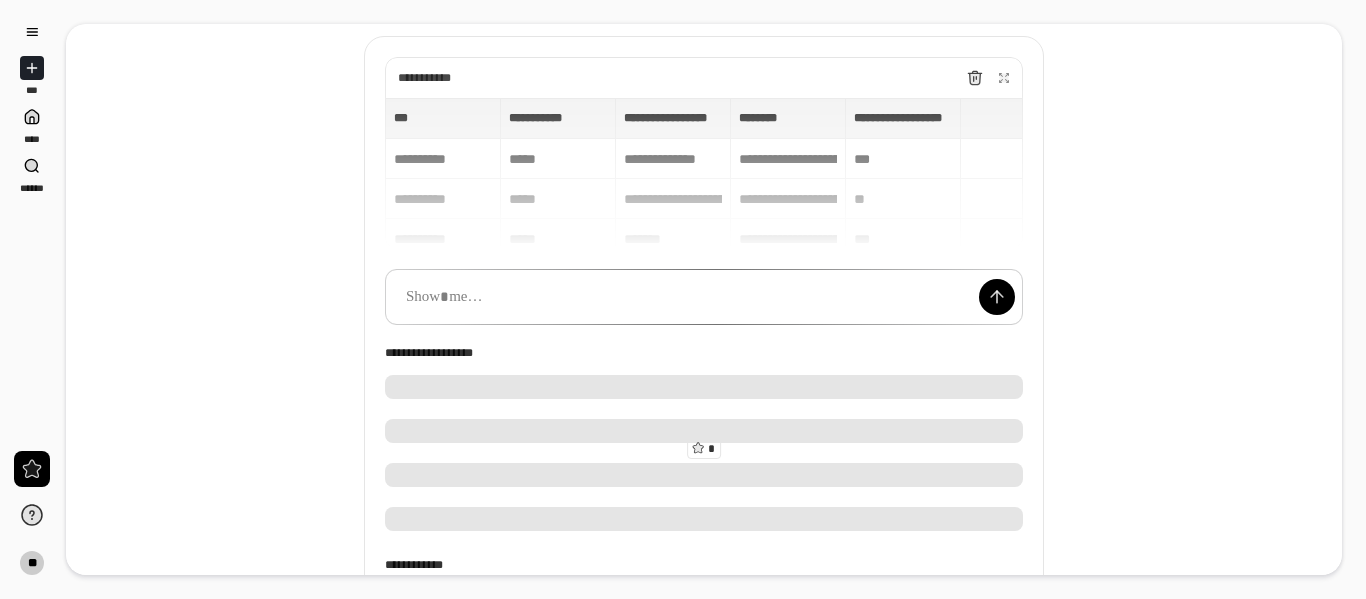 scroll, scrollTop: 15, scrollLeft: 0, axis: vertical 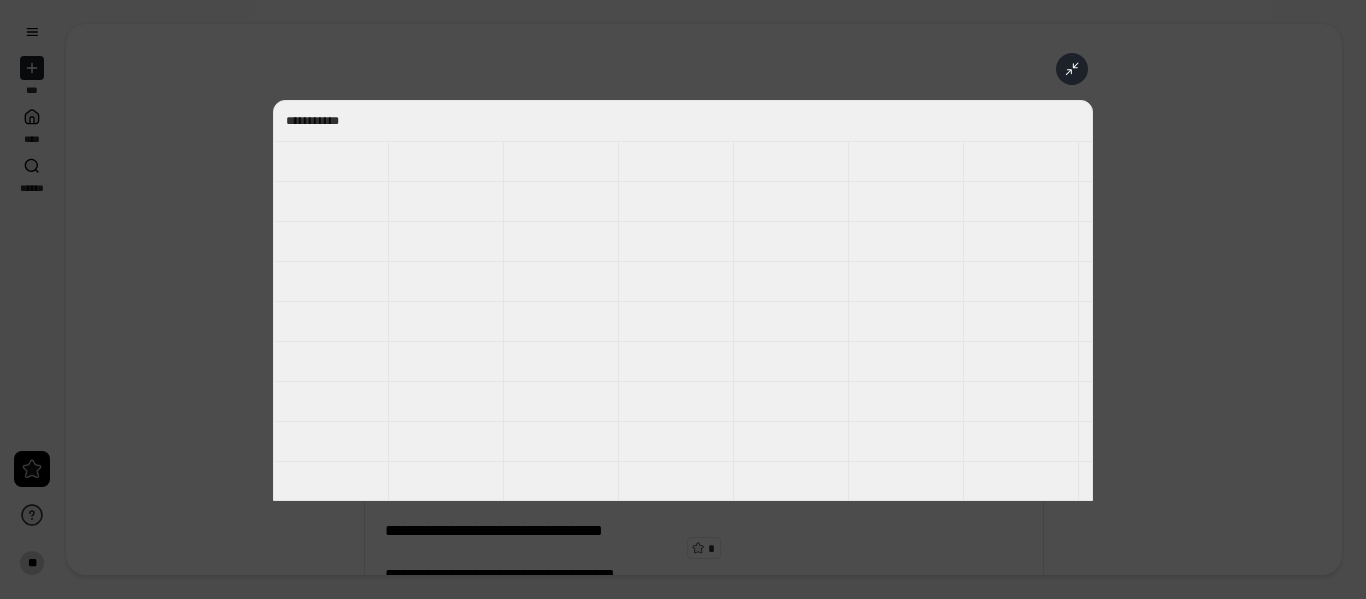 click 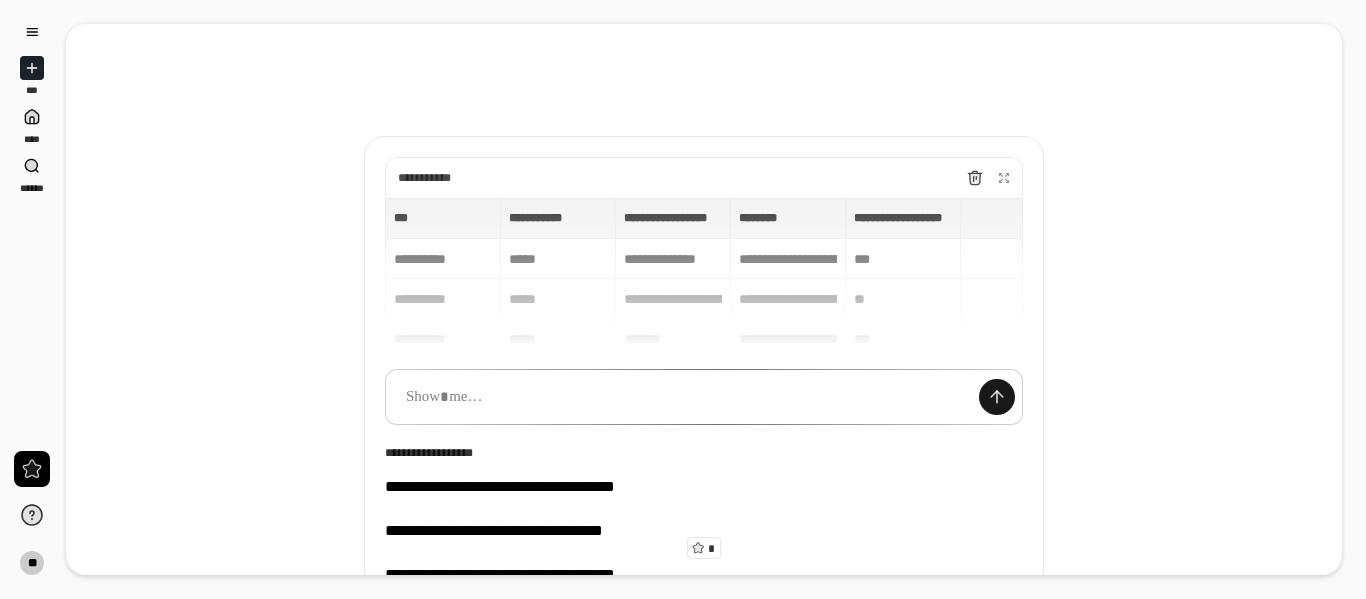 click at bounding box center [997, 397] 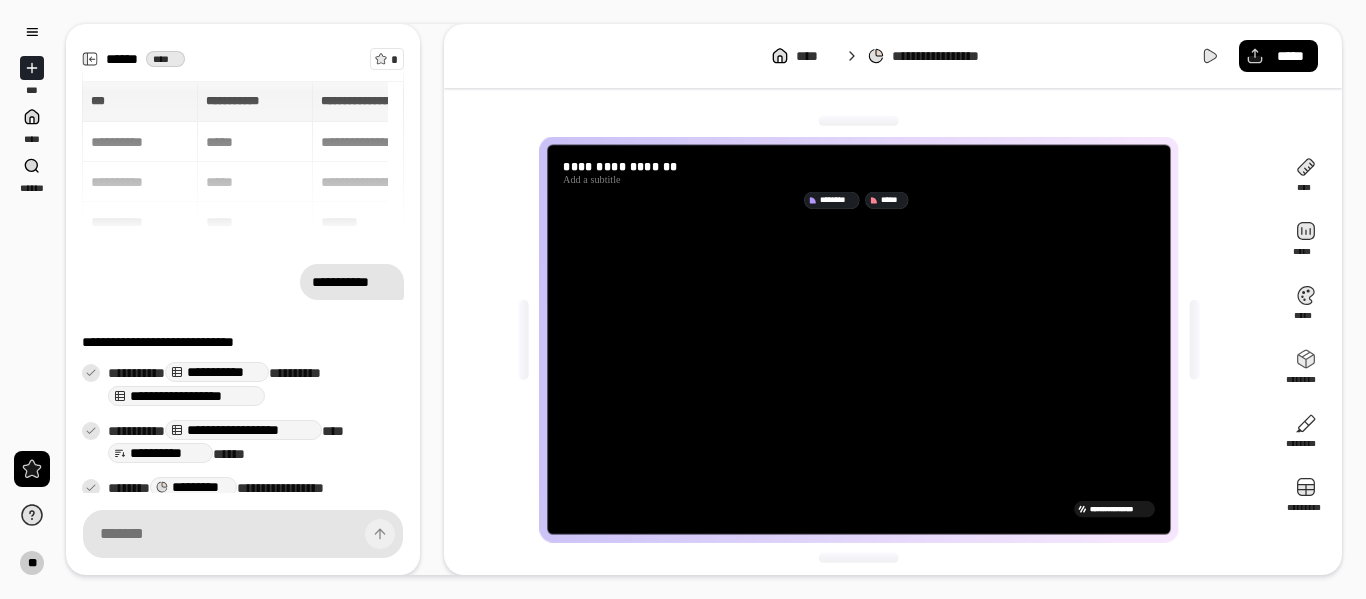 scroll, scrollTop: 87, scrollLeft: 0, axis: vertical 